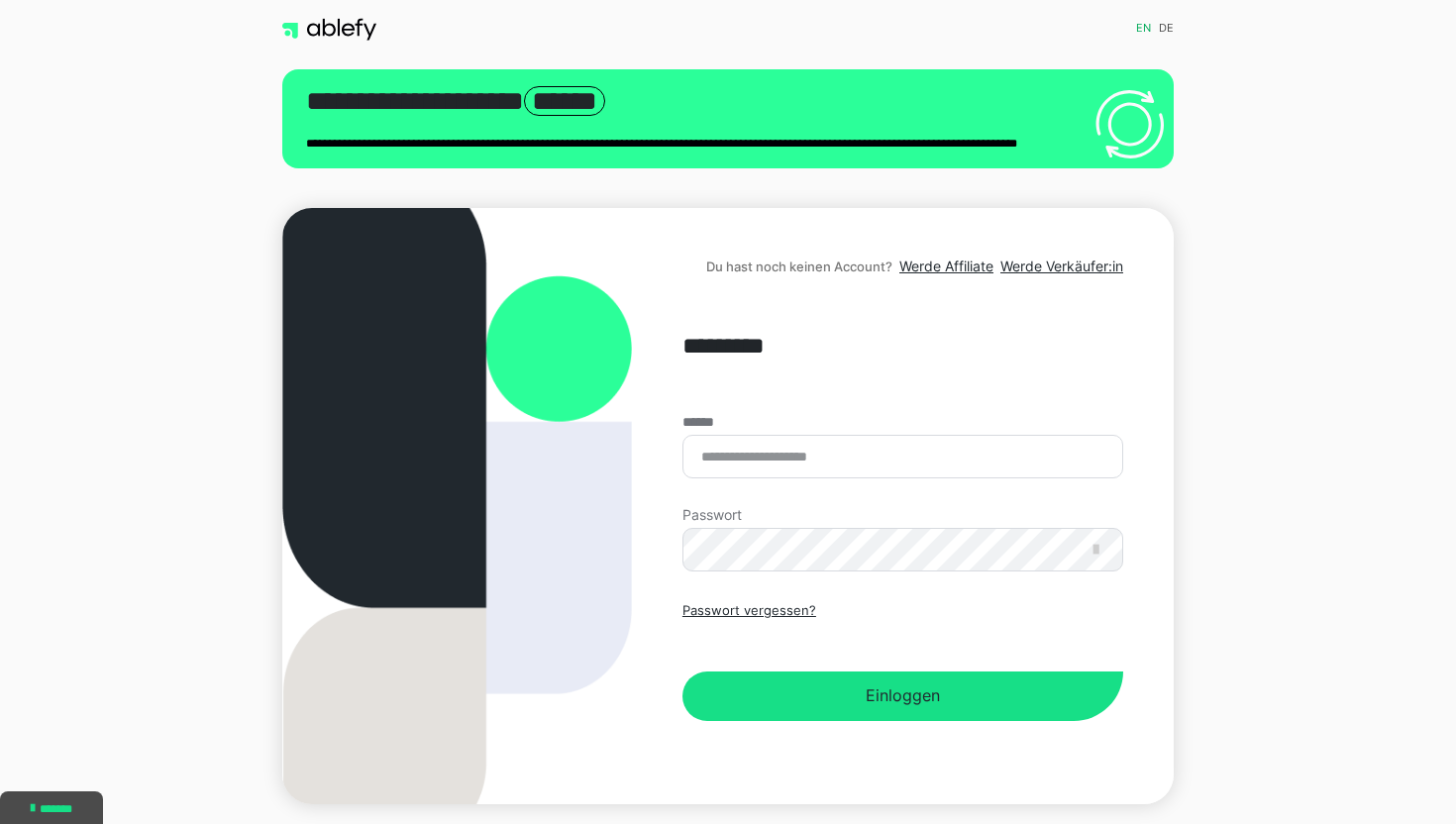 scroll, scrollTop: 0, scrollLeft: 0, axis: both 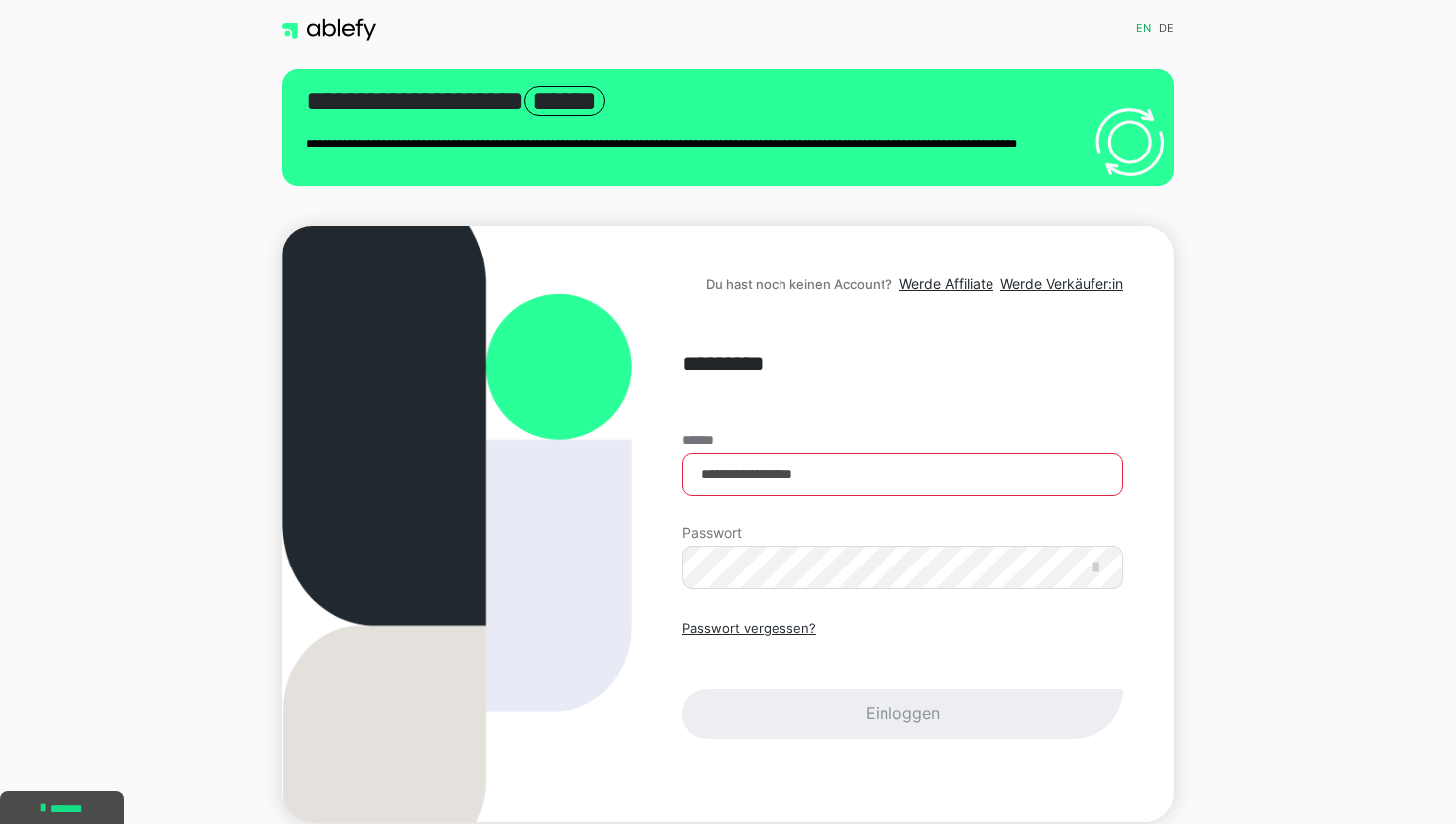 type on "**********" 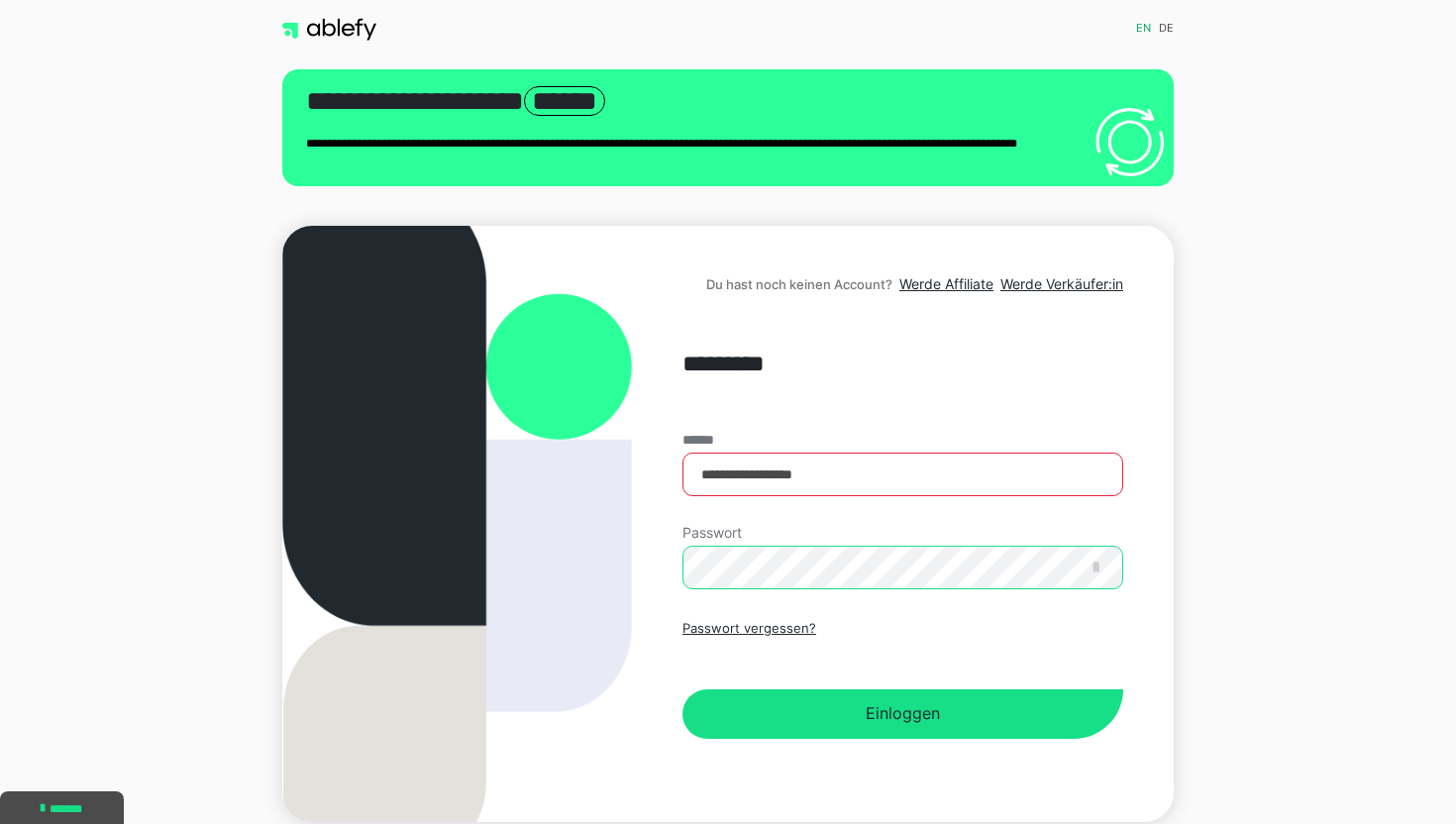 click on "Einloggen" at bounding box center (902, 714) 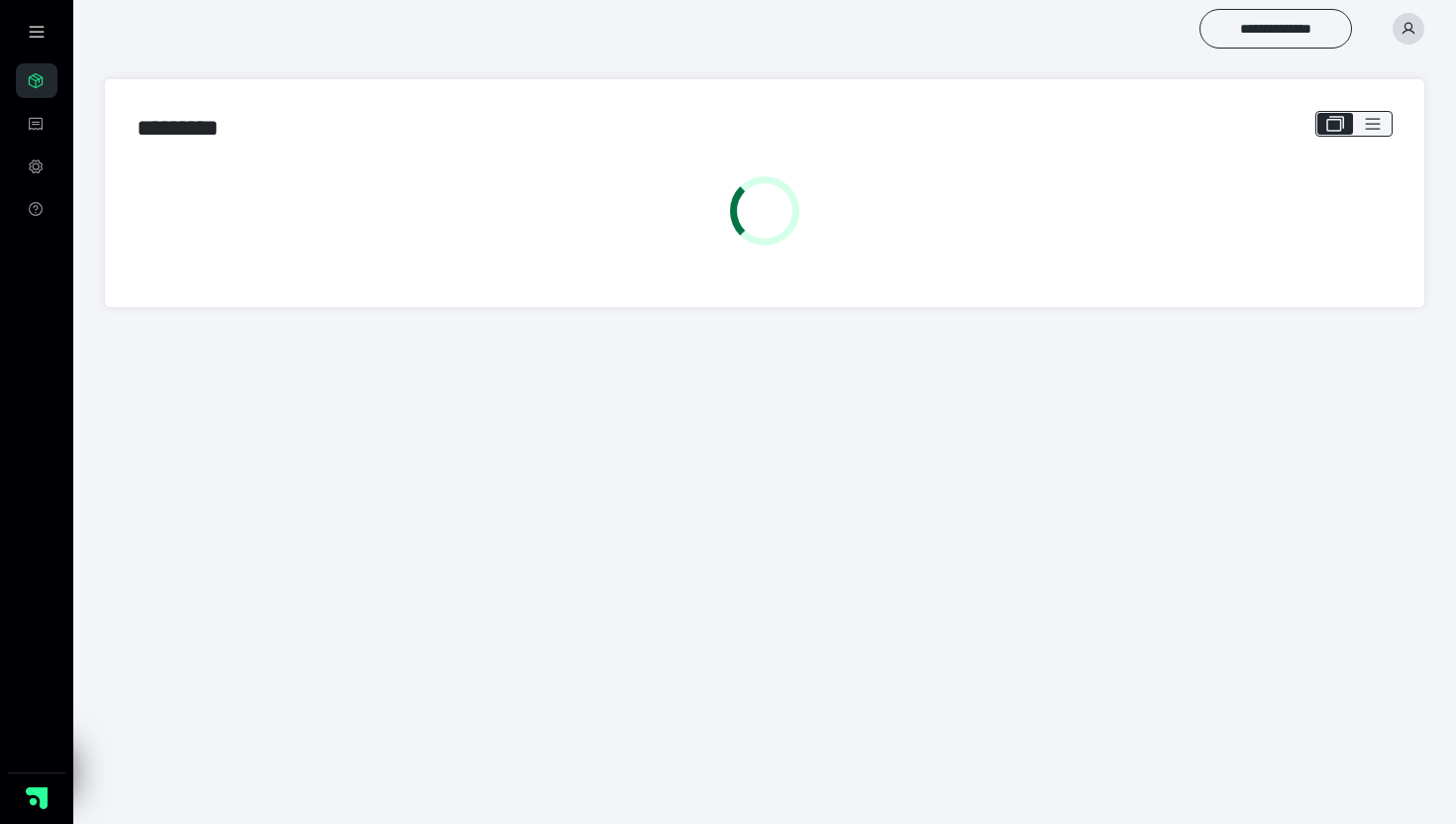 scroll, scrollTop: 0, scrollLeft: 0, axis: both 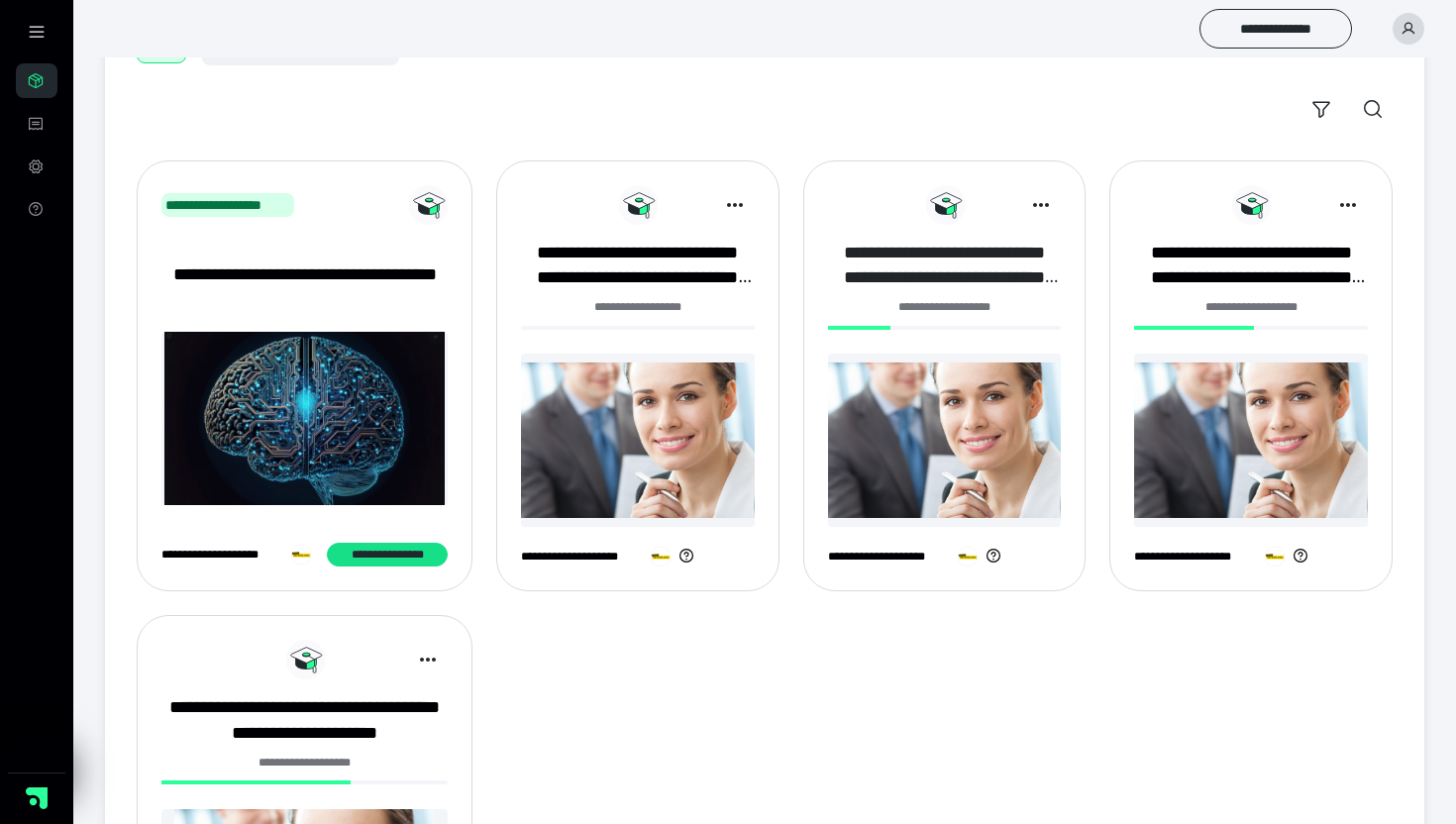 click on "**********" at bounding box center [945, 265] 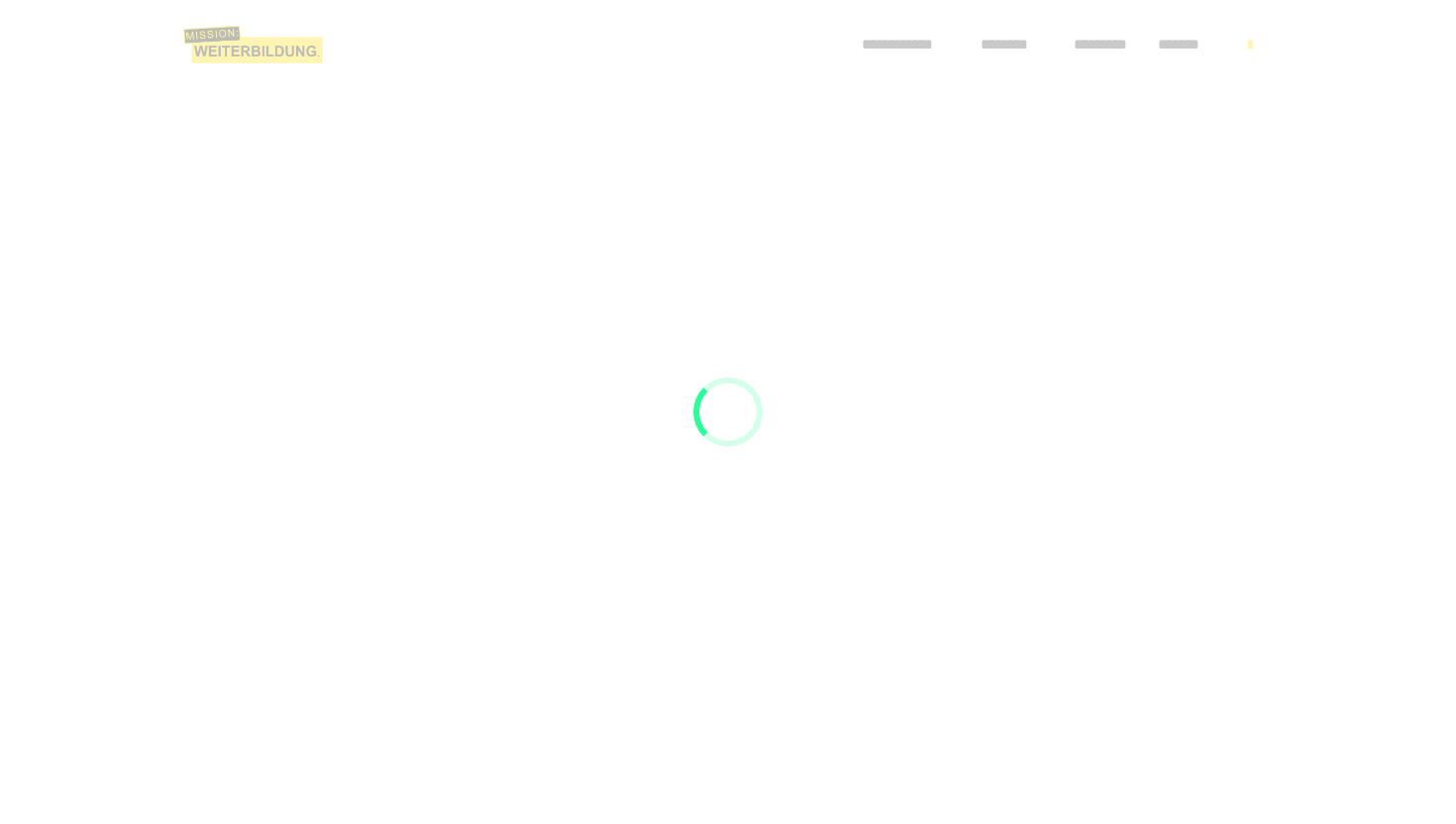 scroll, scrollTop: 0, scrollLeft: 0, axis: both 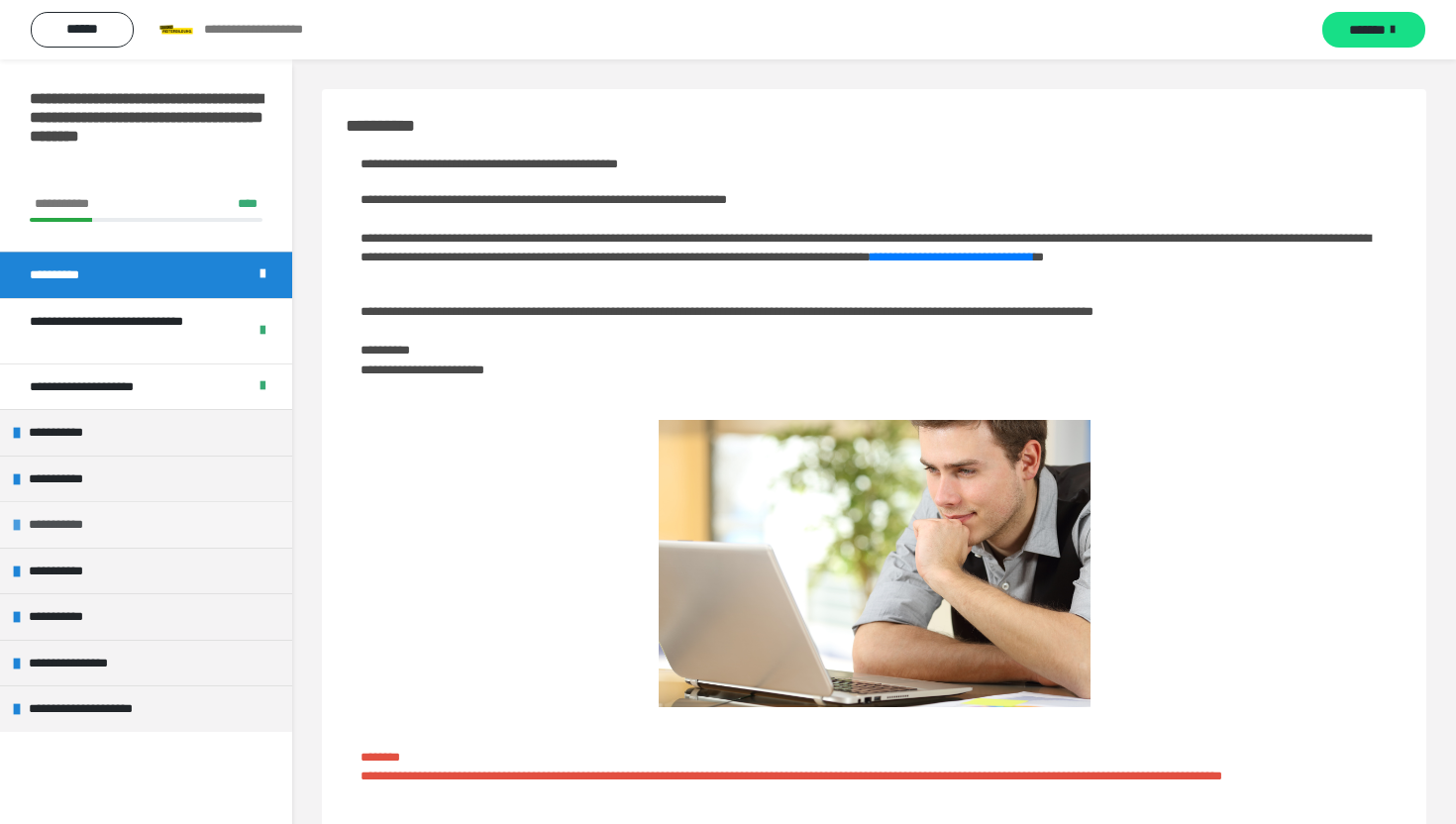 click on "**********" at bounding box center [146, 524] 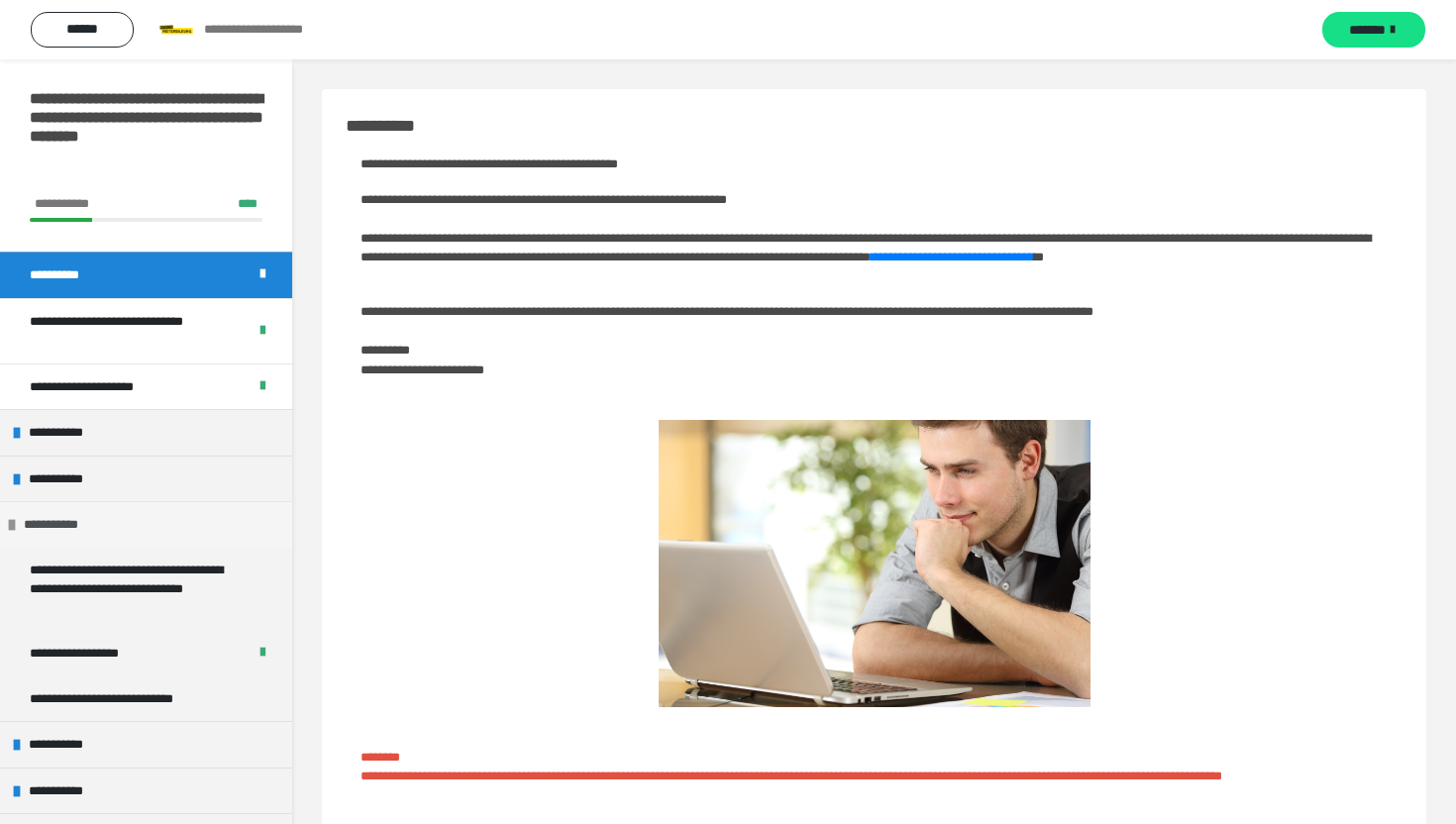 scroll, scrollTop: 86, scrollLeft: 0, axis: vertical 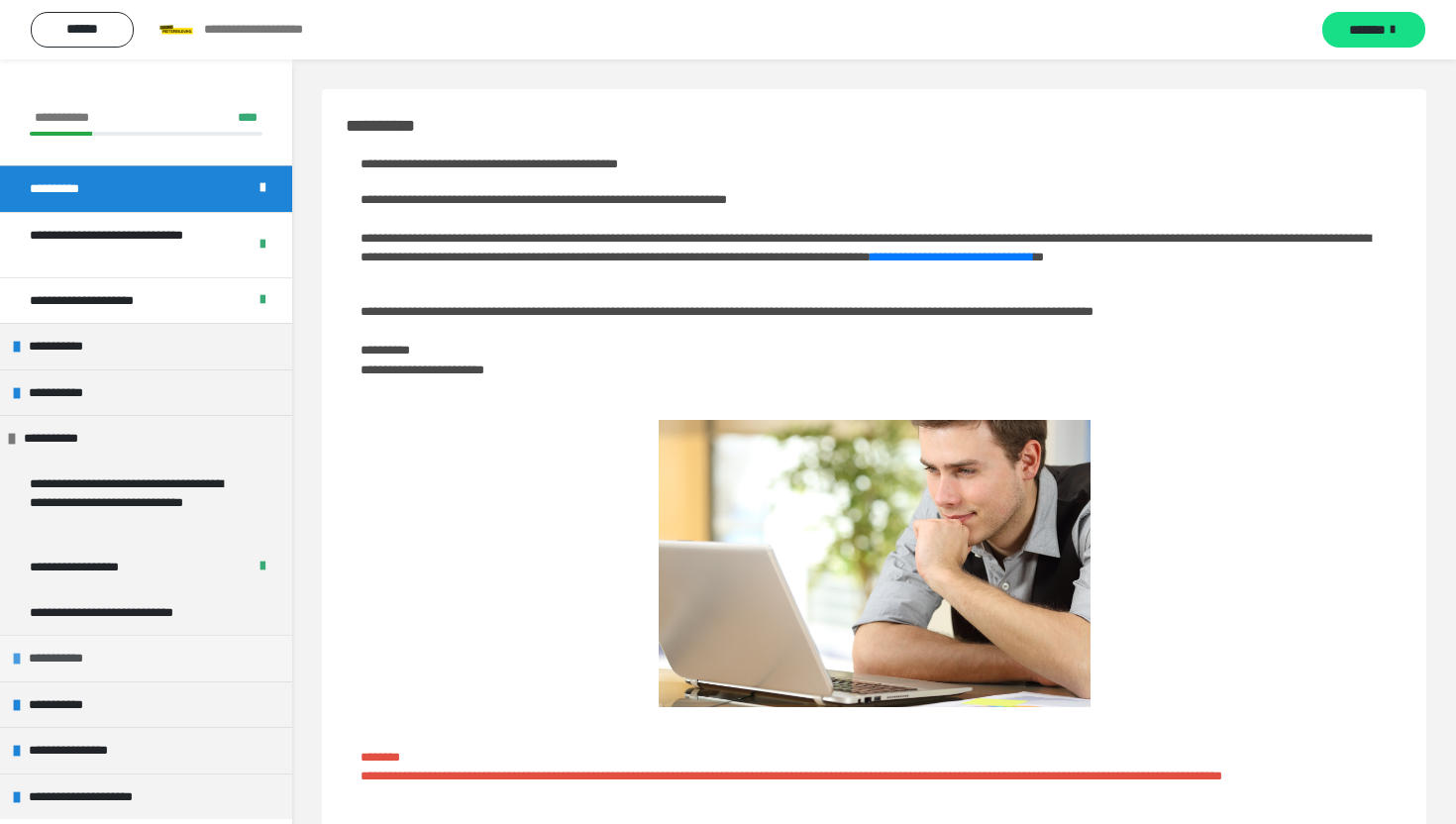 click on "**********" at bounding box center [146, 658] 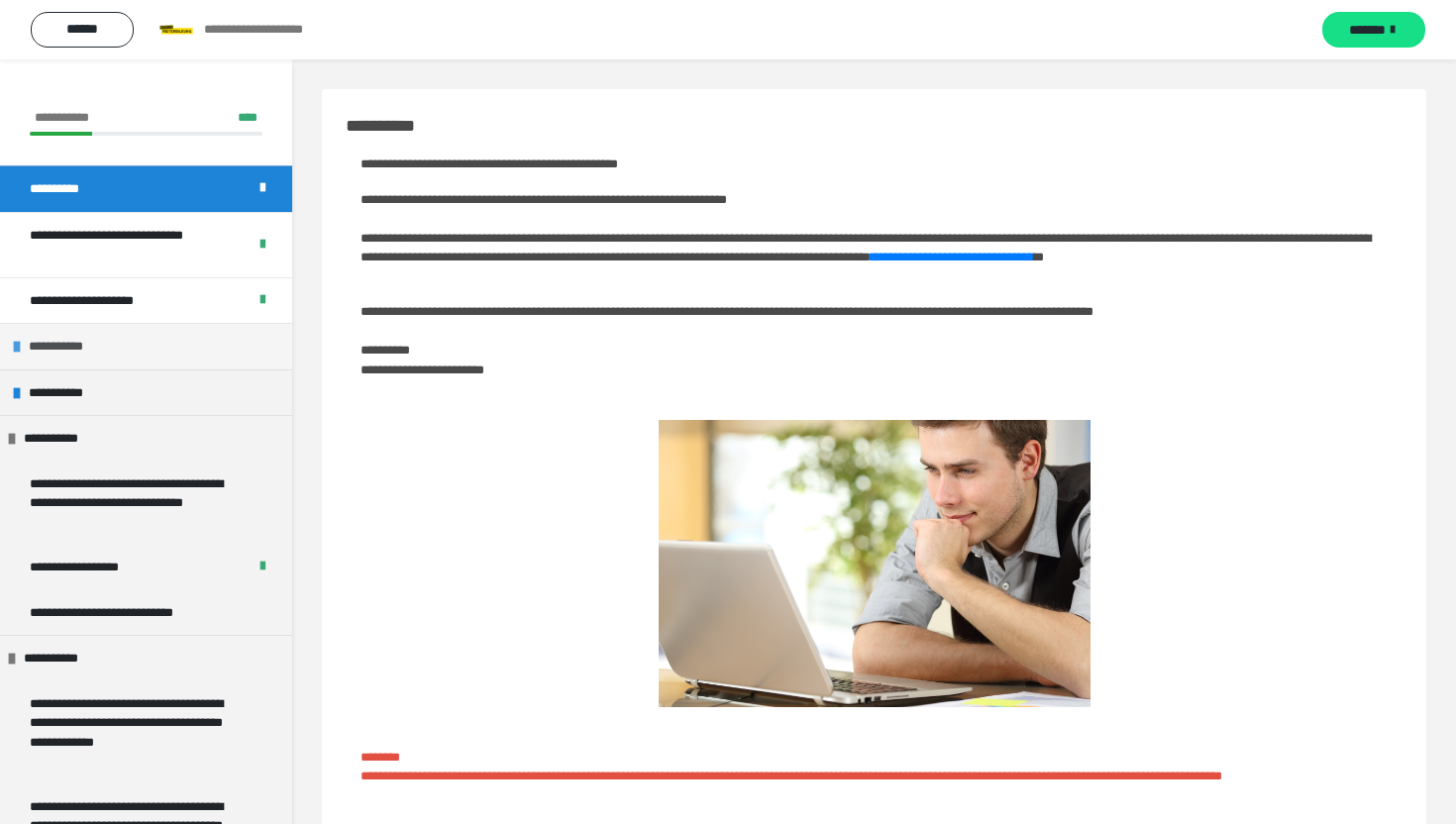 click on "**********" at bounding box center [146, 346] 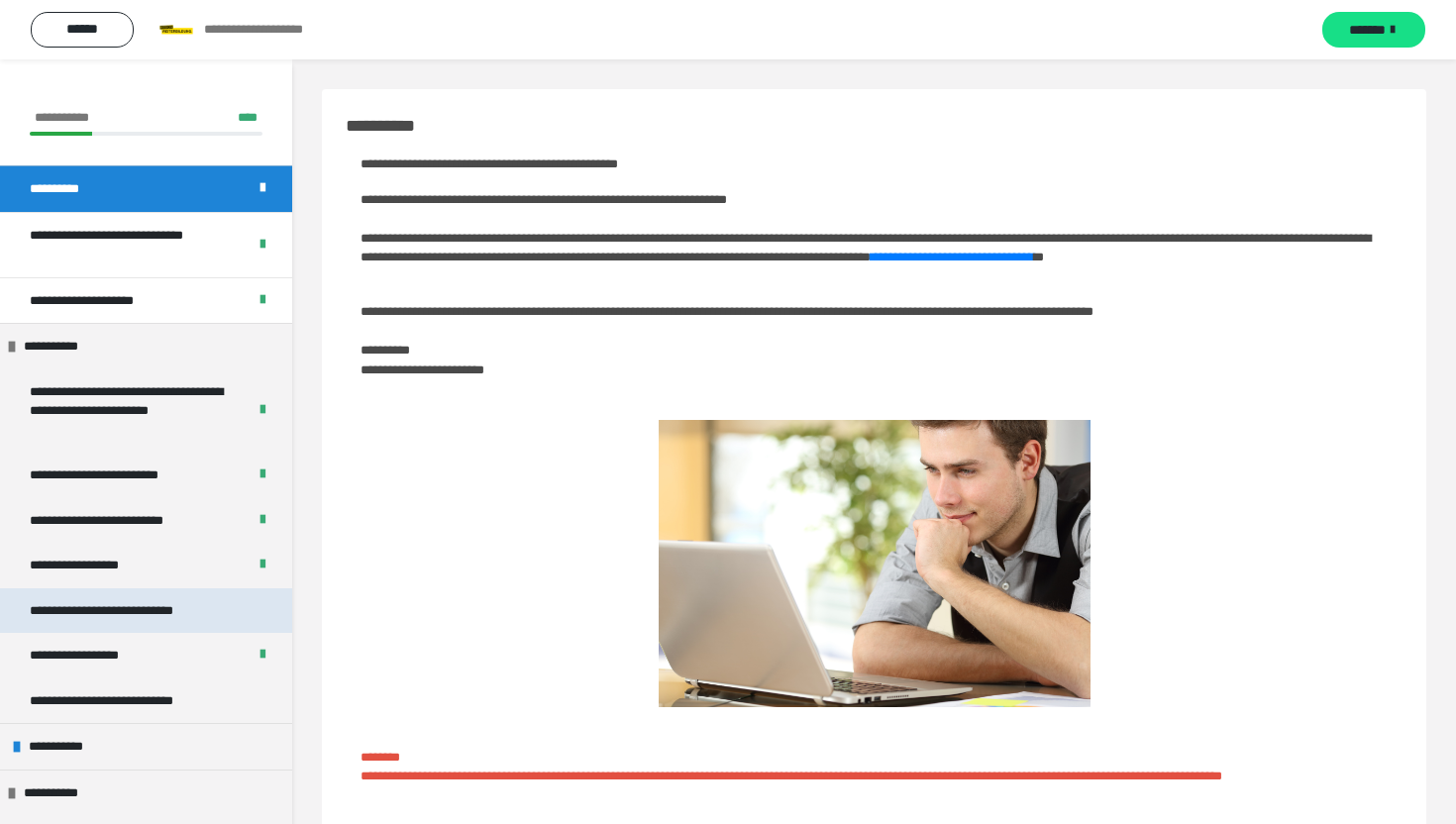 click on "**********" at bounding box center (129, 611) 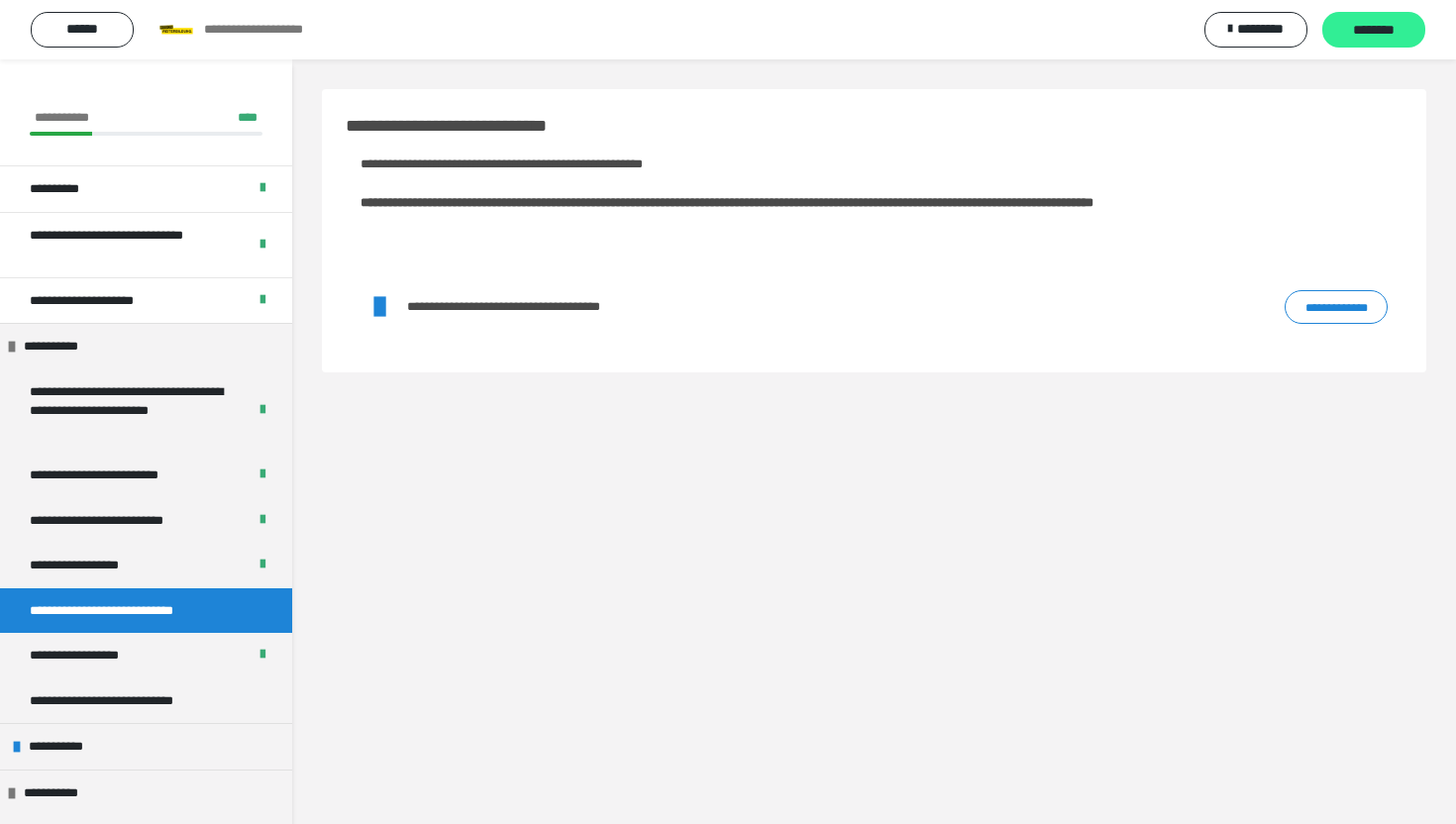 click on "********" at bounding box center [1374, 31] 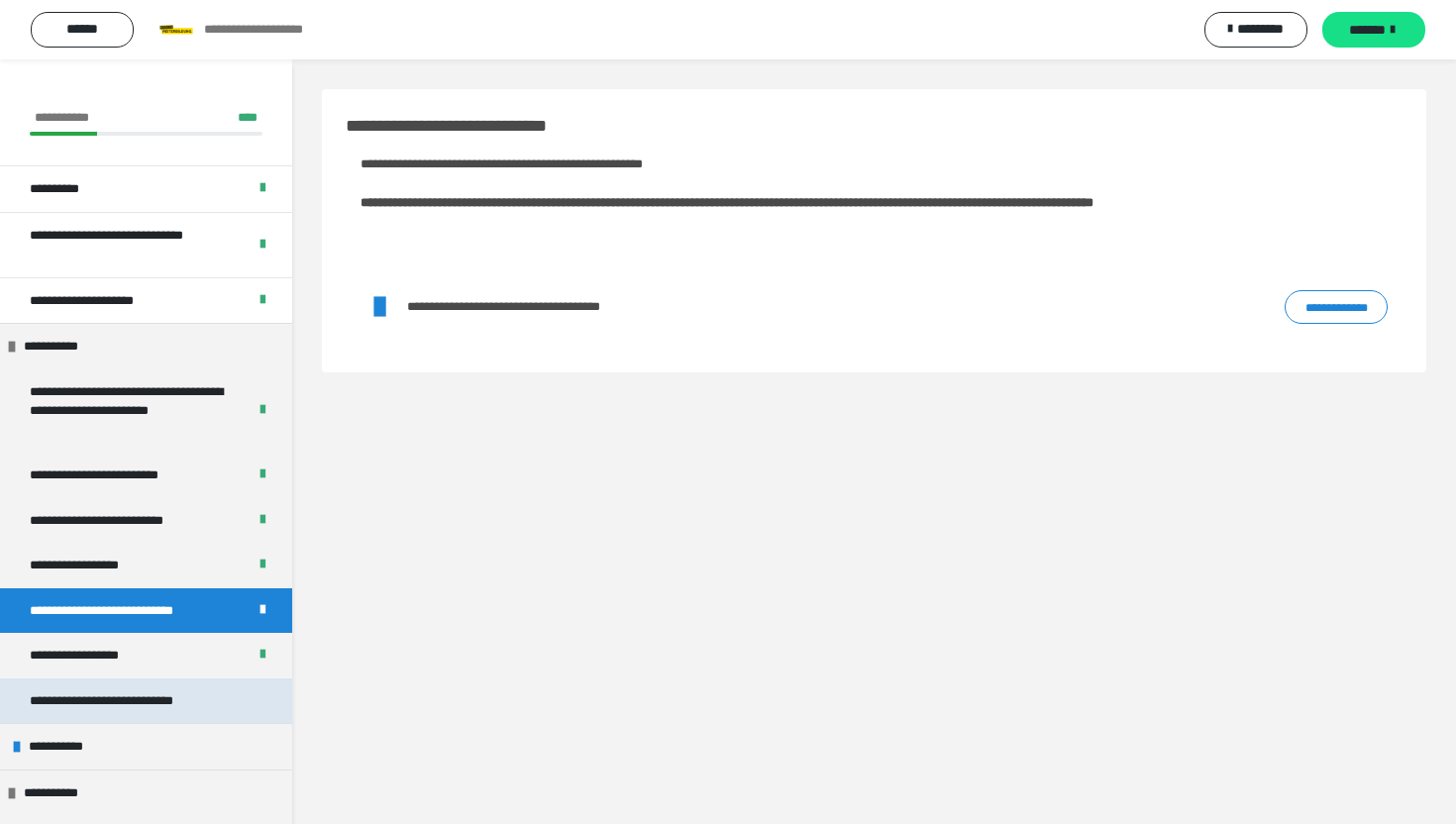 click on "**********" at bounding box center (146, 701) 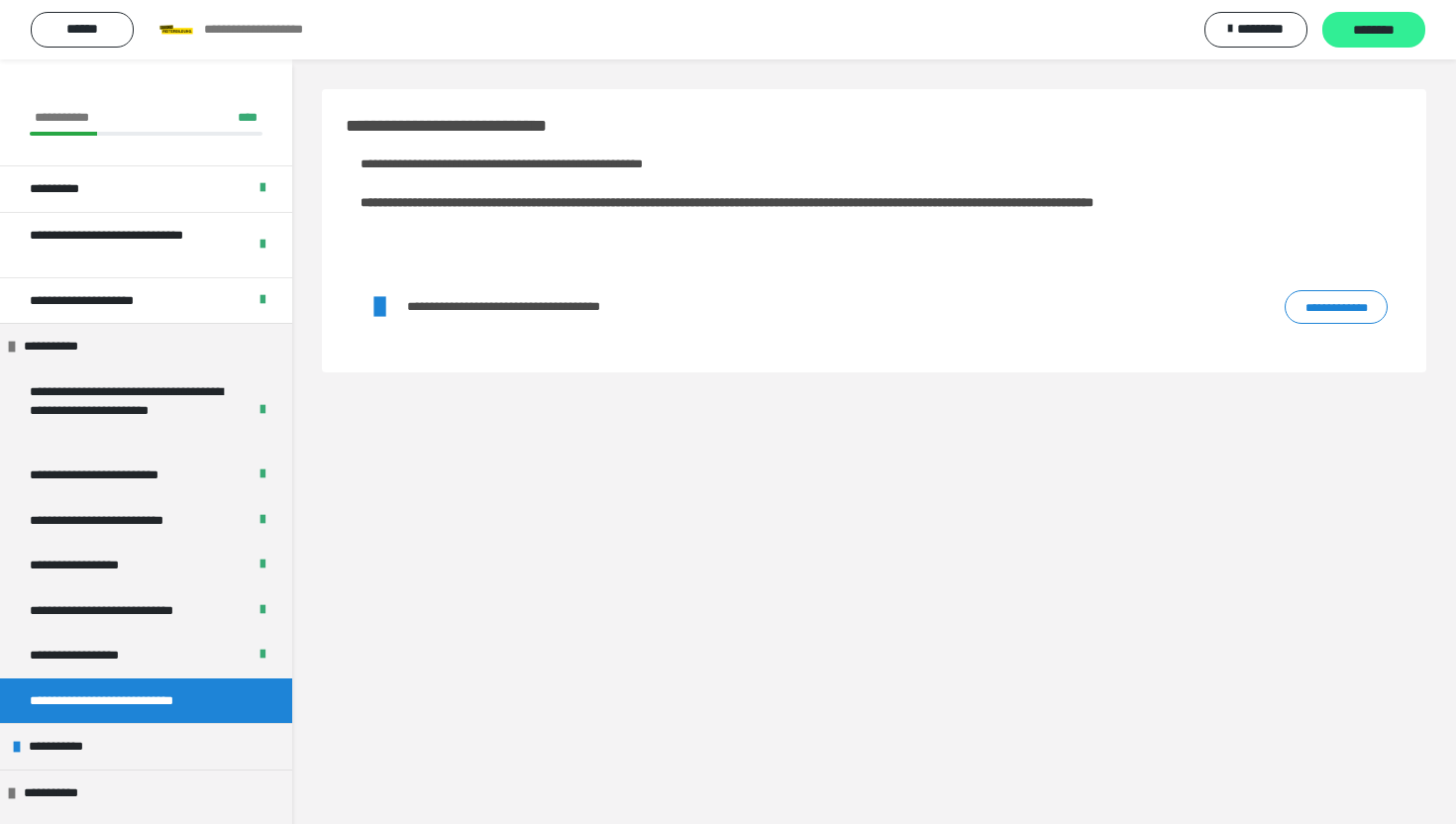 click on "********" at bounding box center (1374, 31) 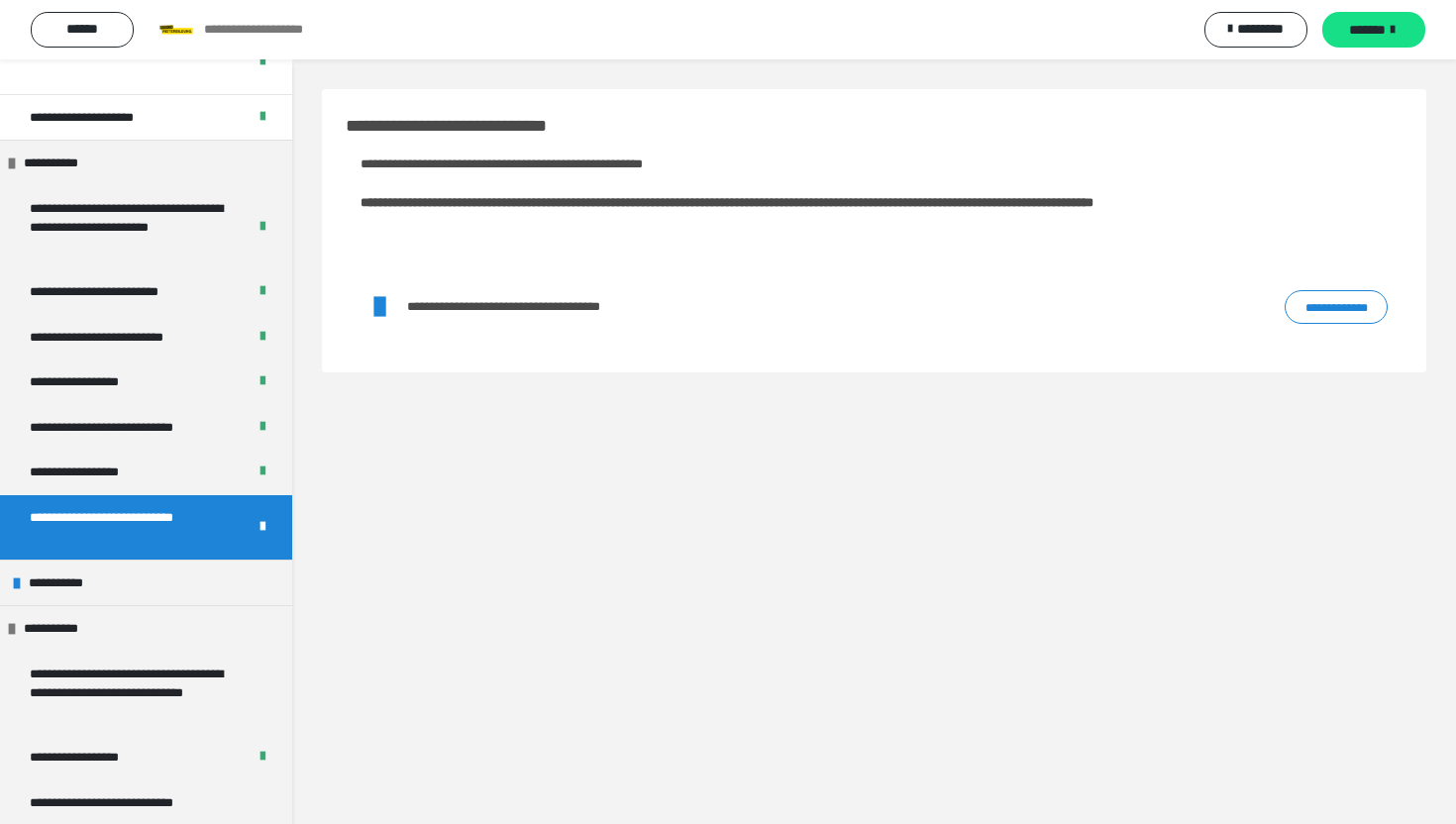 scroll, scrollTop: 279, scrollLeft: 0, axis: vertical 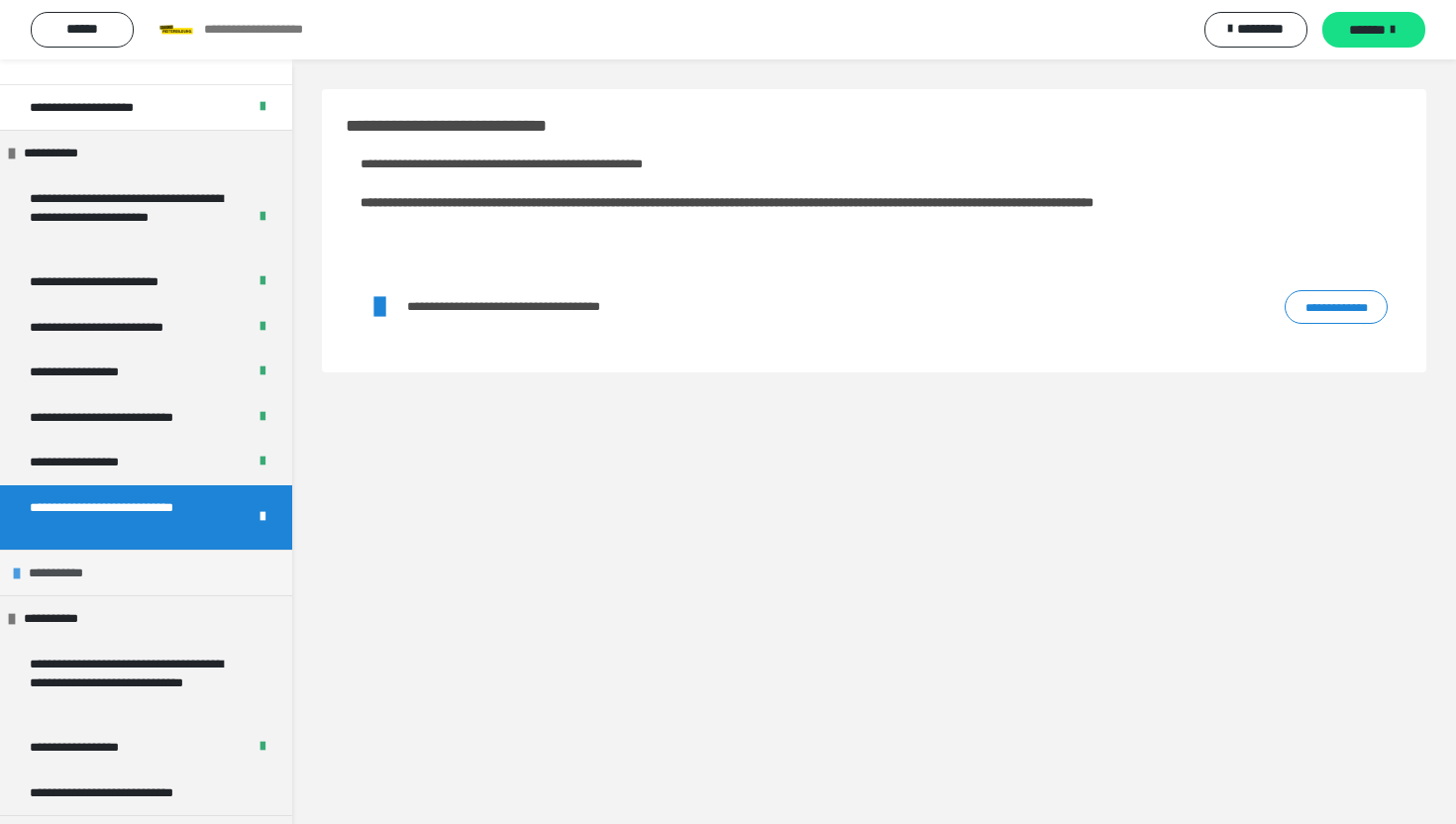 click on "**********" at bounding box center [146, 572] 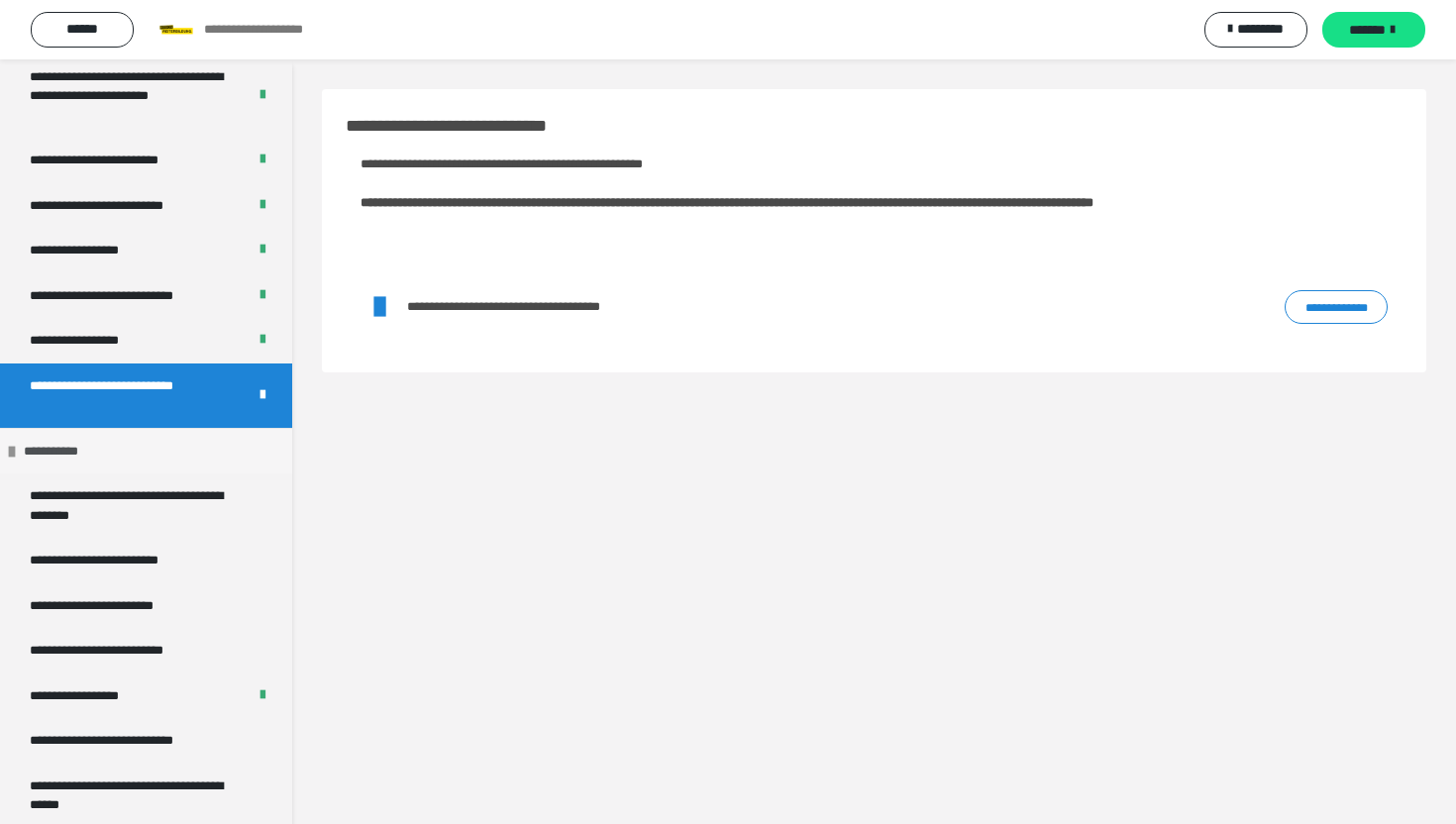 scroll, scrollTop: 403, scrollLeft: 0, axis: vertical 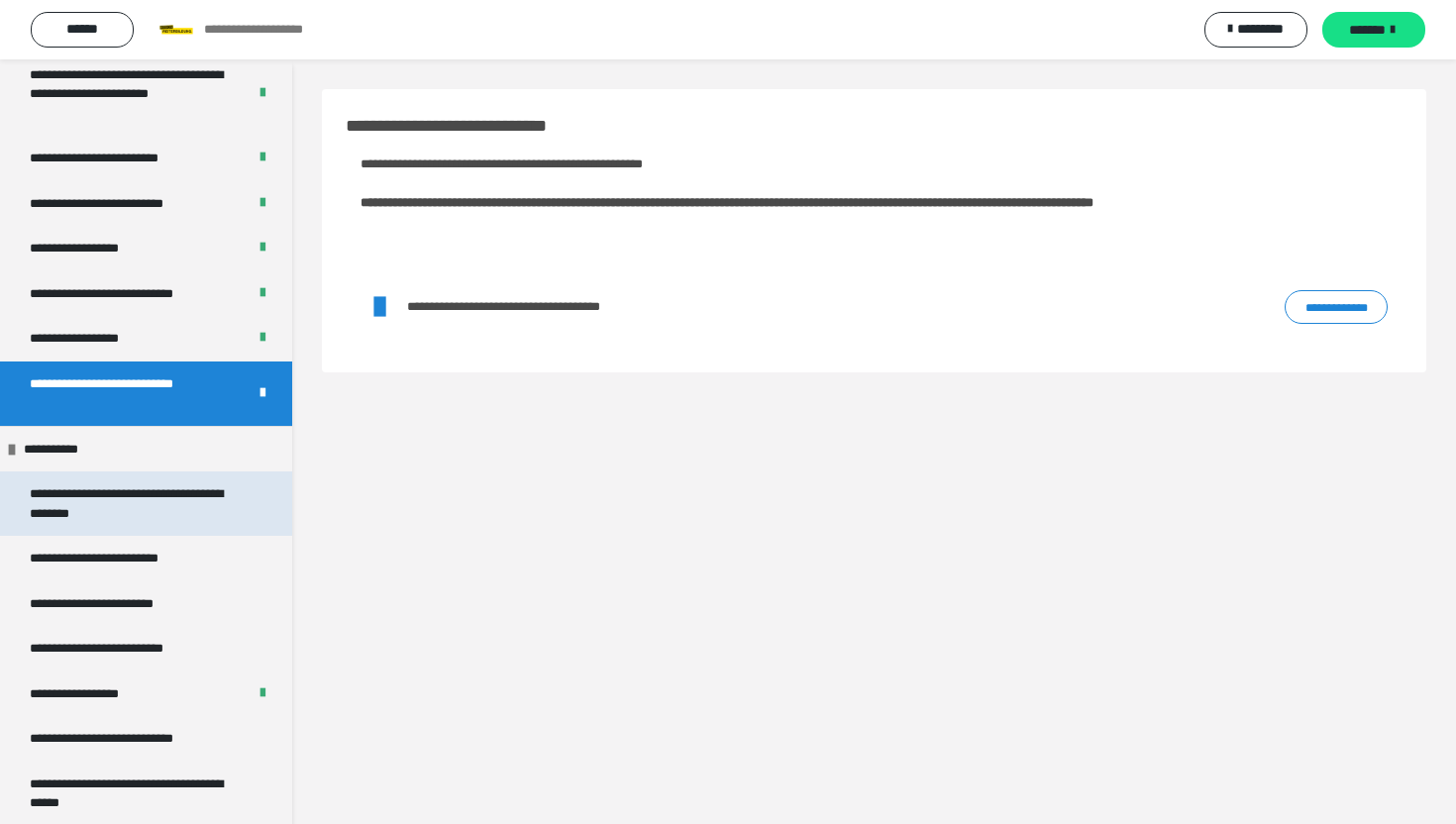 click on "**********" at bounding box center (138, 503) 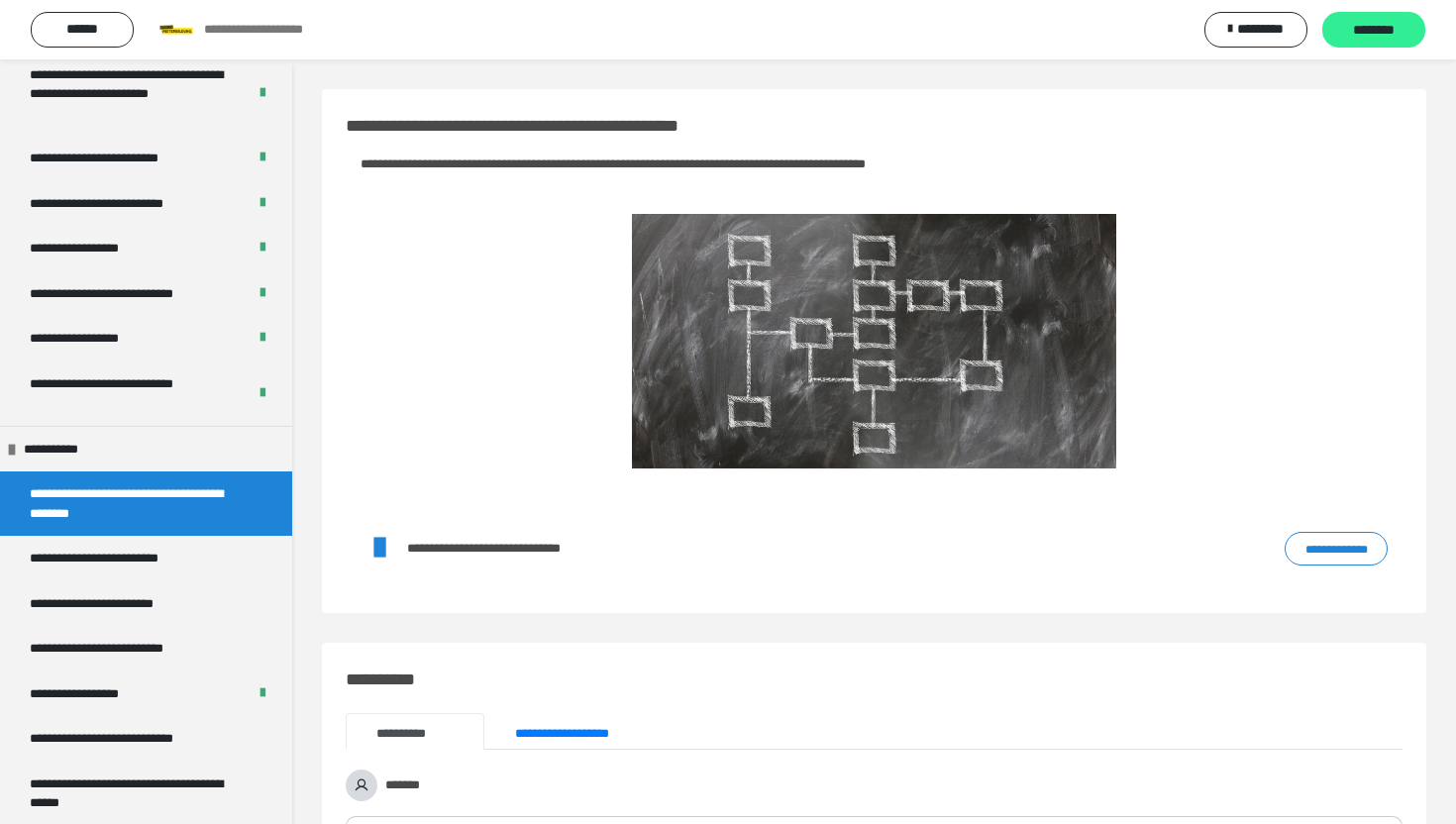 click on "********" at bounding box center [1374, 30] 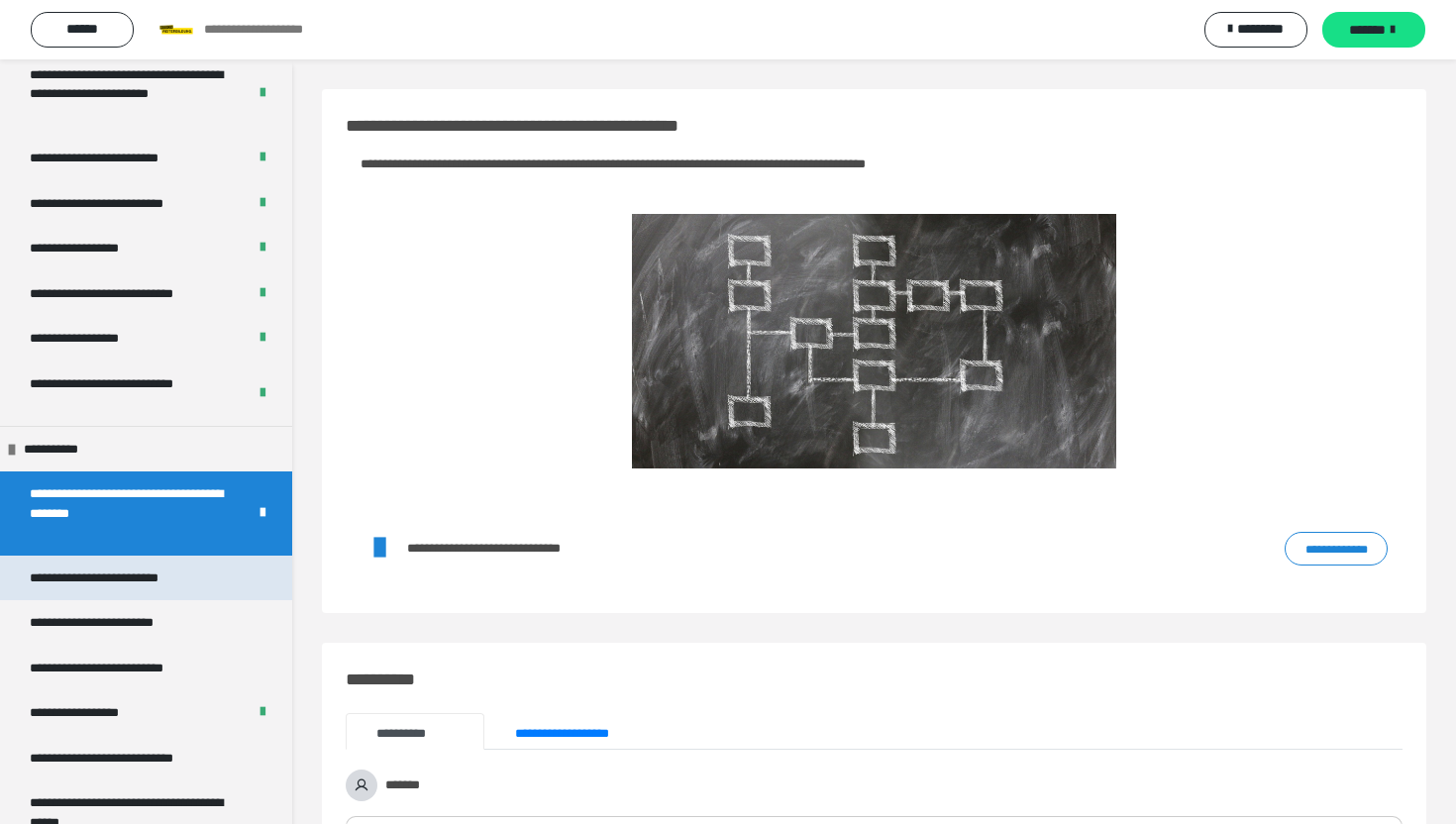click on "**********" at bounding box center [146, 578] 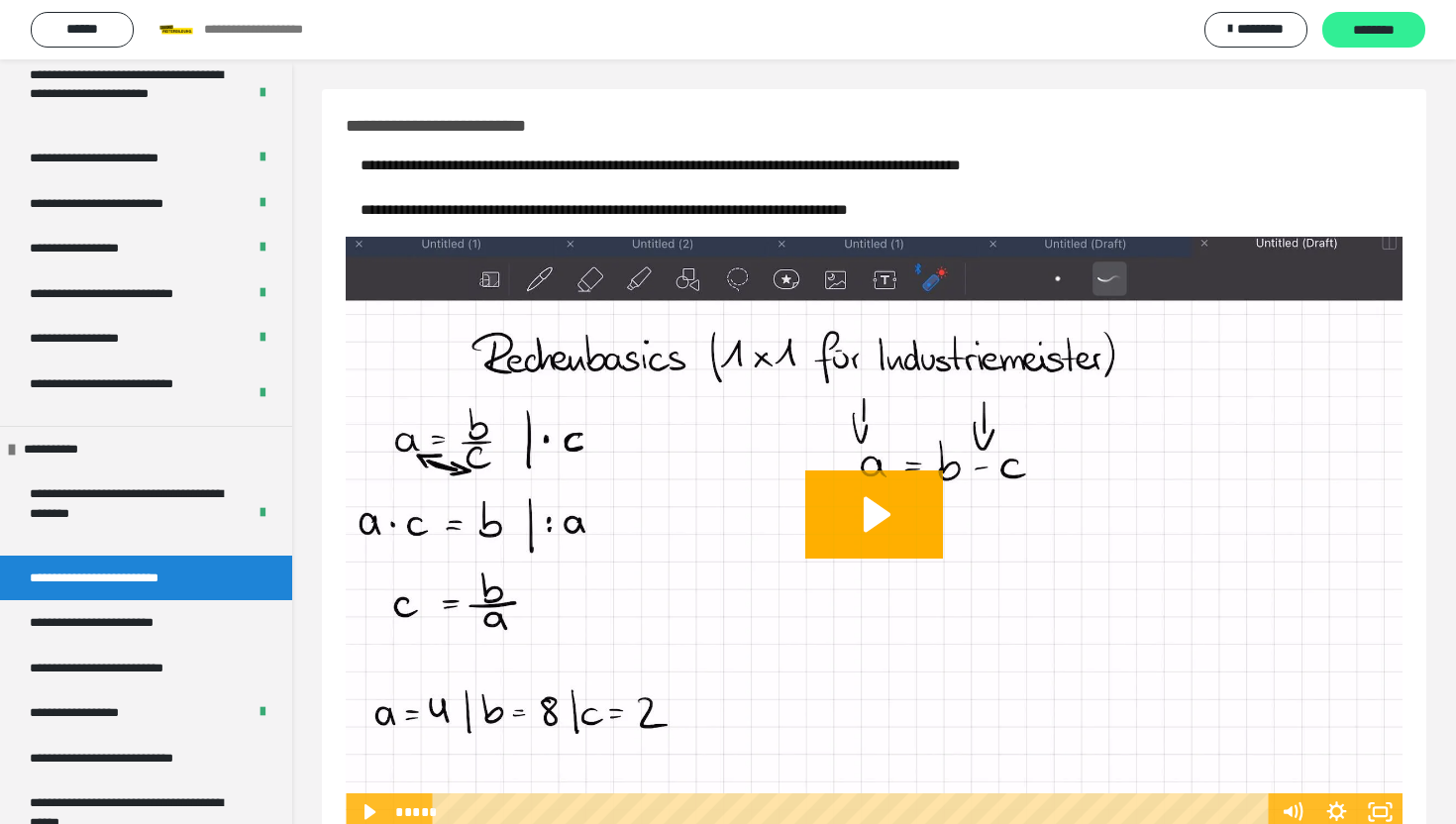 click on "********" at bounding box center (1374, 31) 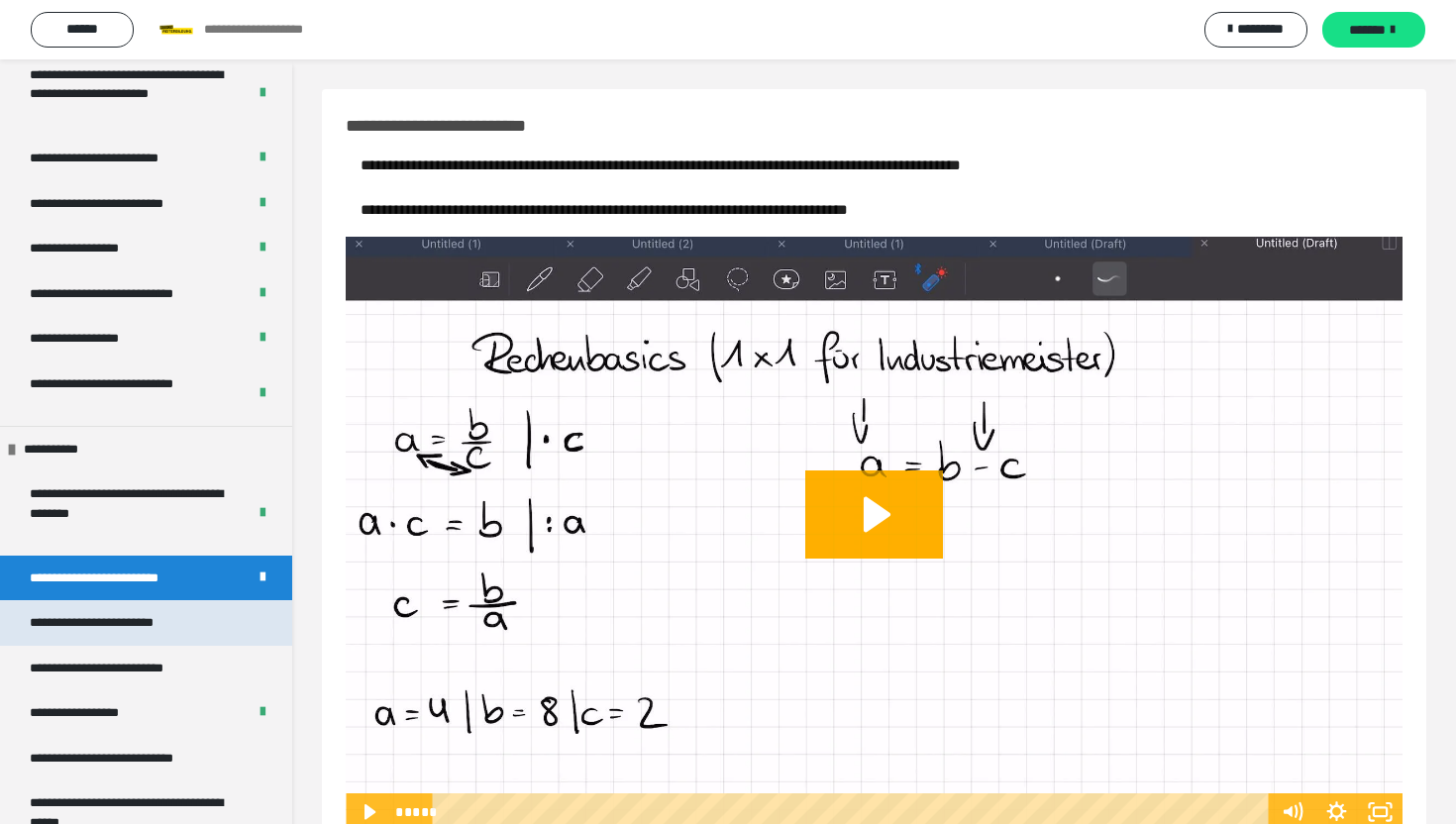 click on "**********" at bounding box center [146, 623] 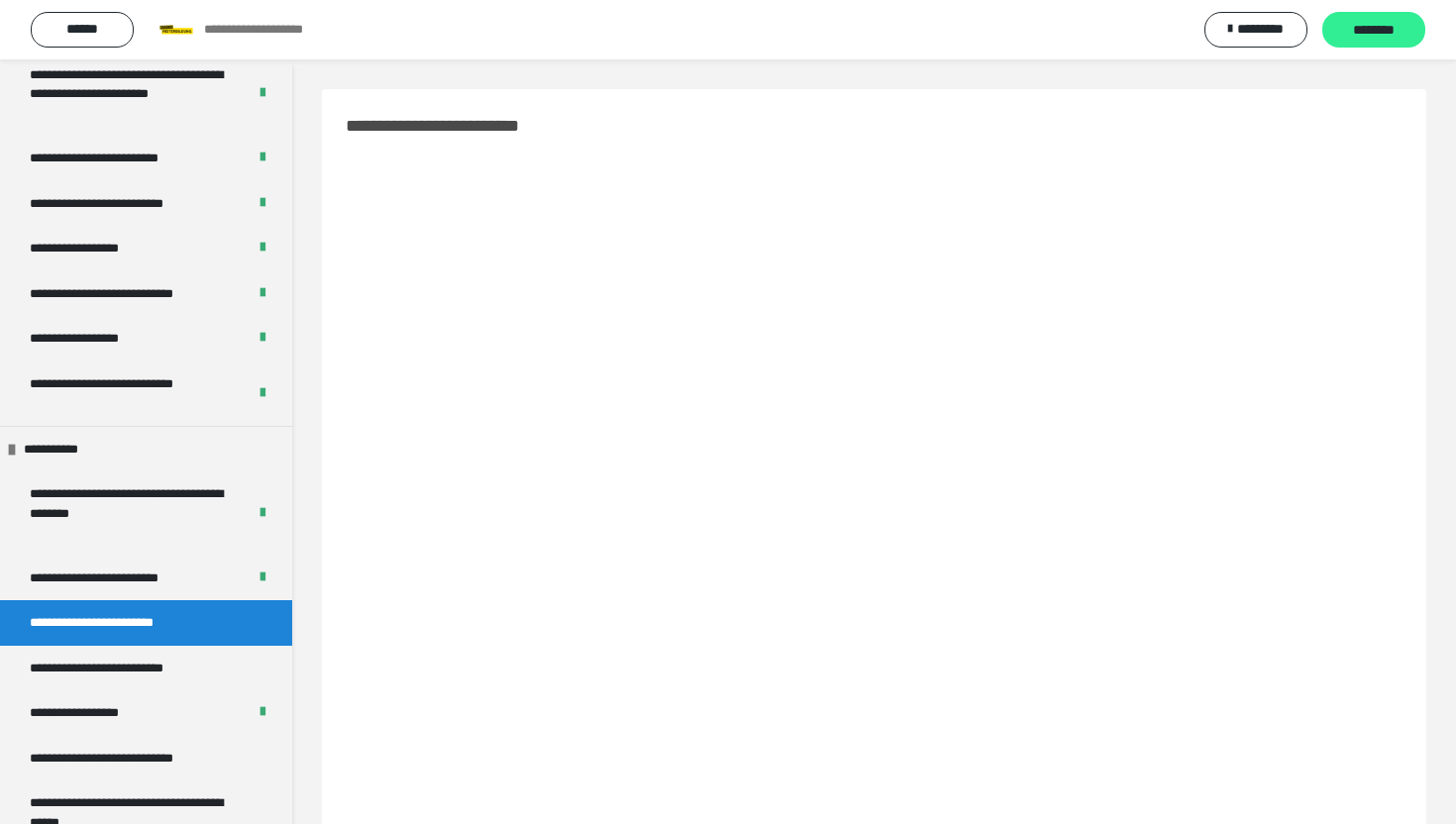 click on "********" at bounding box center [1374, 30] 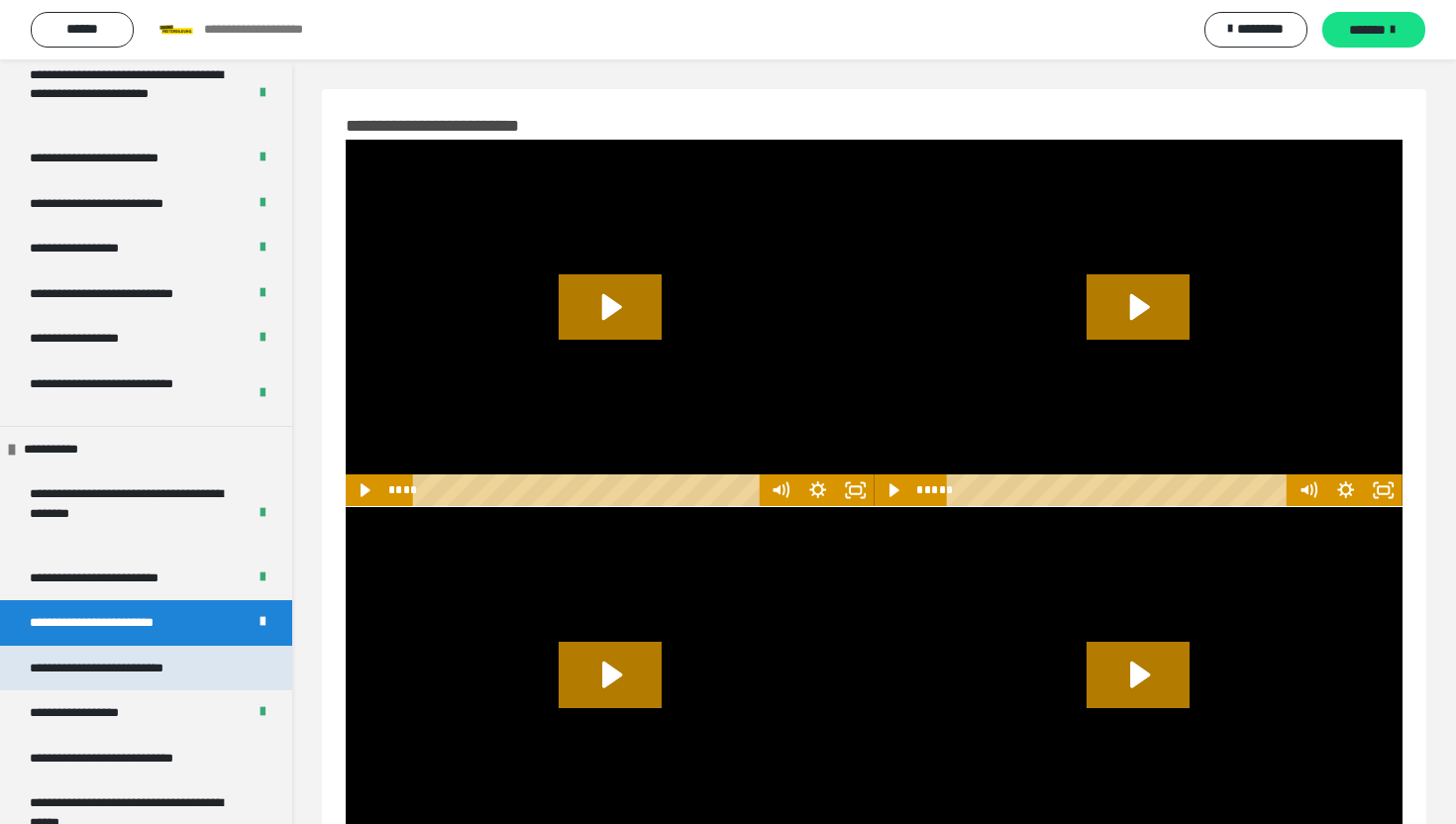 click on "**********" at bounding box center [146, 669] 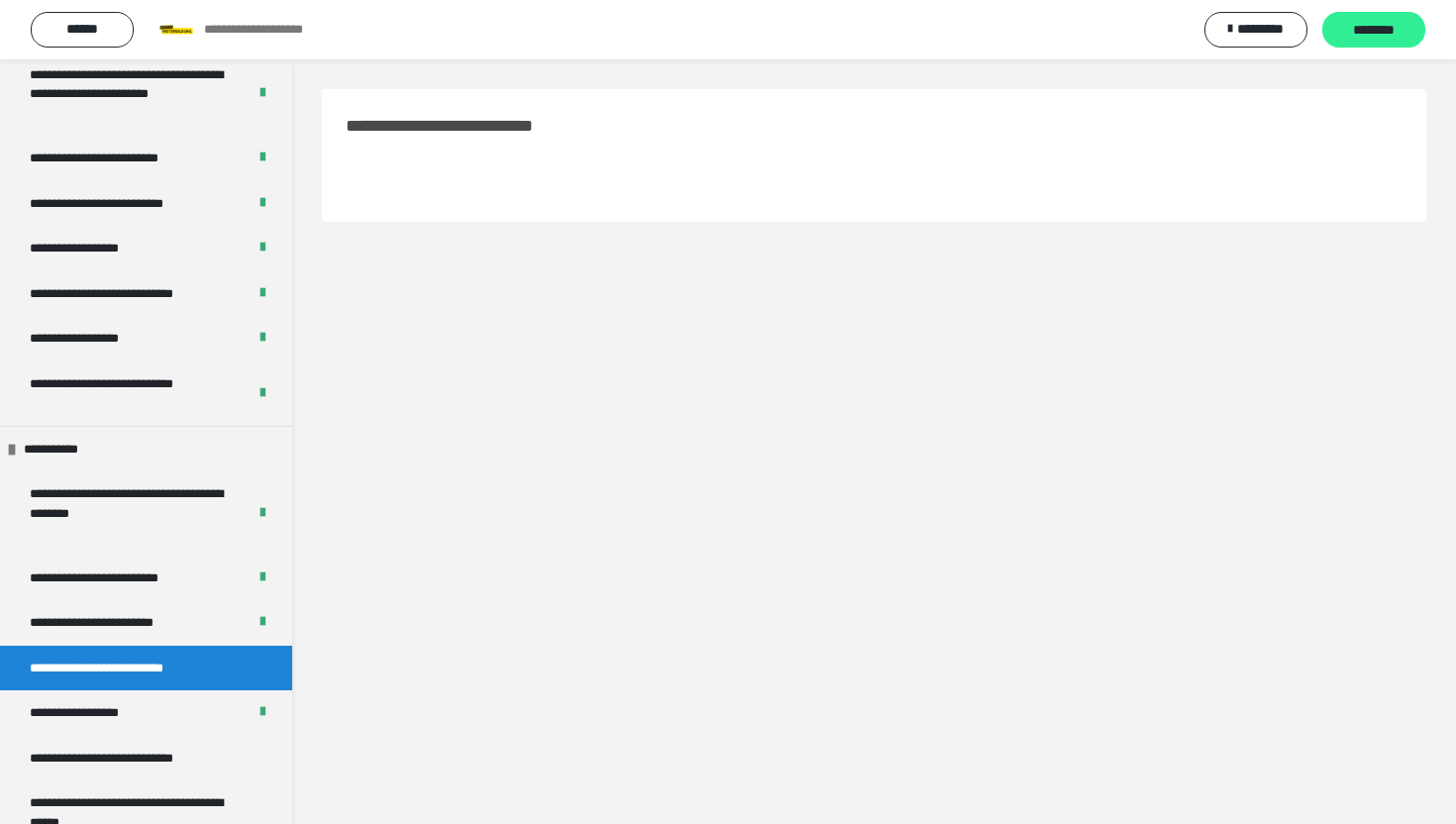 click on "********" at bounding box center (1374, 31) 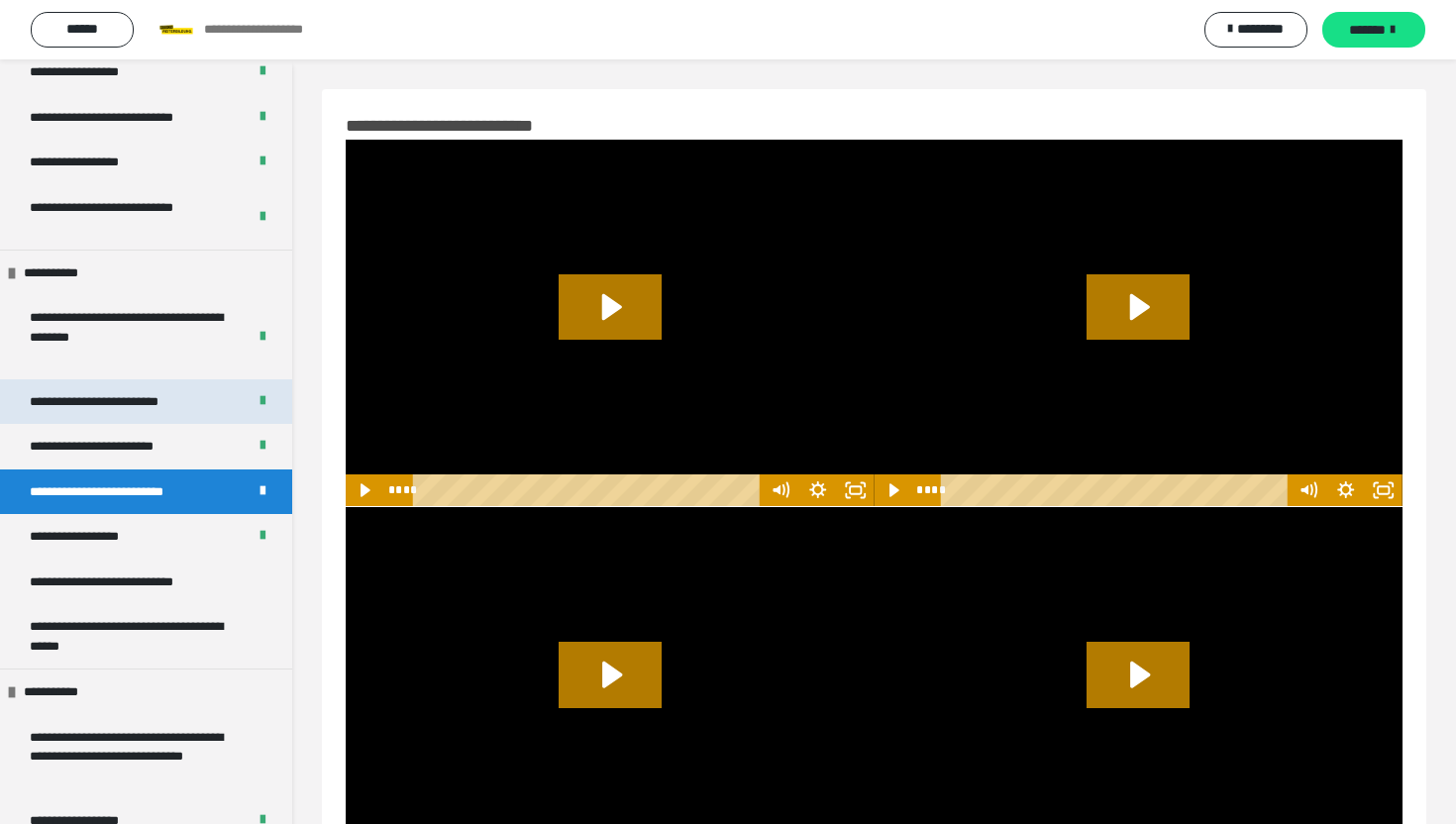 scroll, scrollTop: 583, scrollLeft: 0, axis: vertical 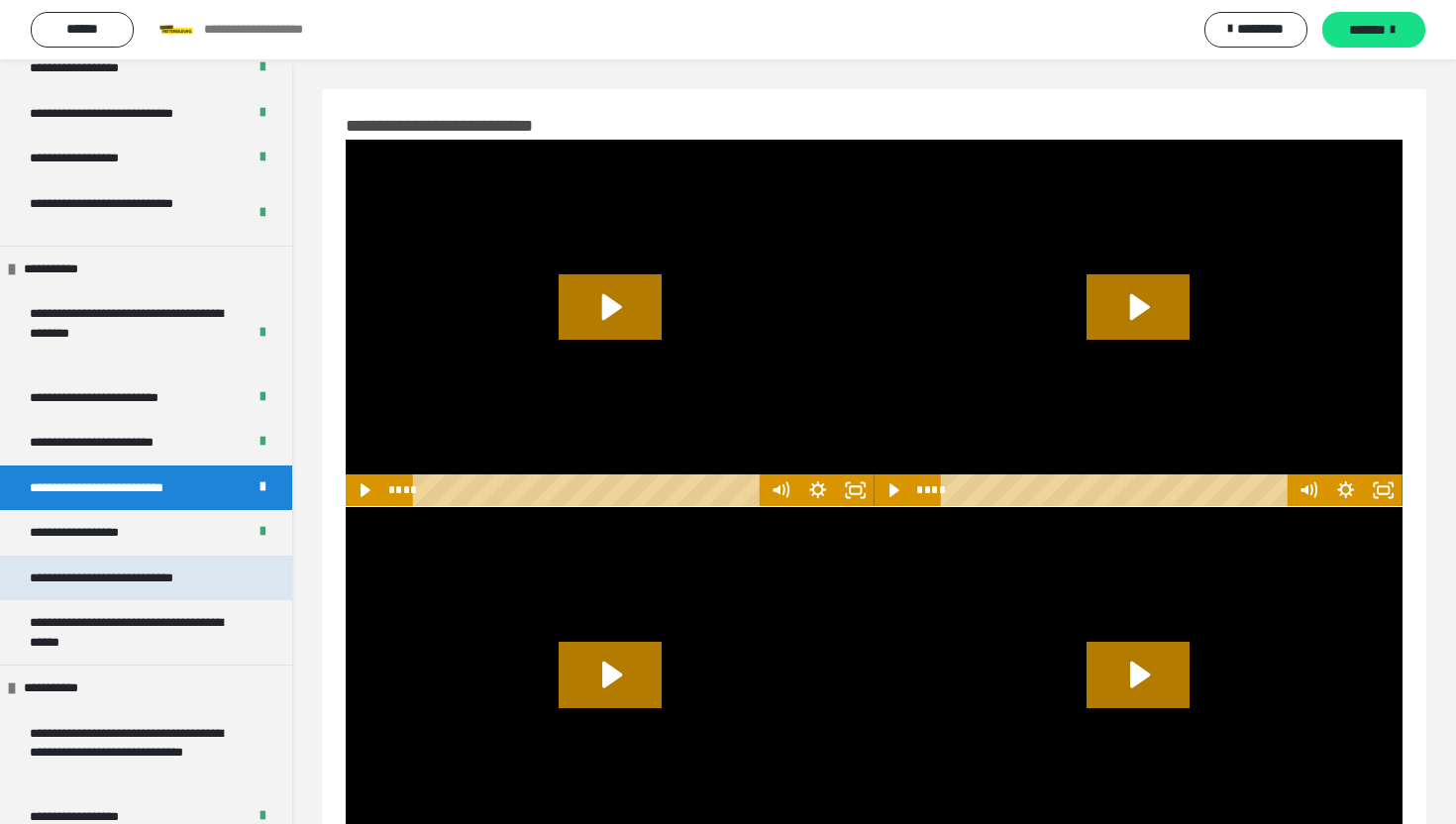 click on "**********" at bounding box center (131, 578) 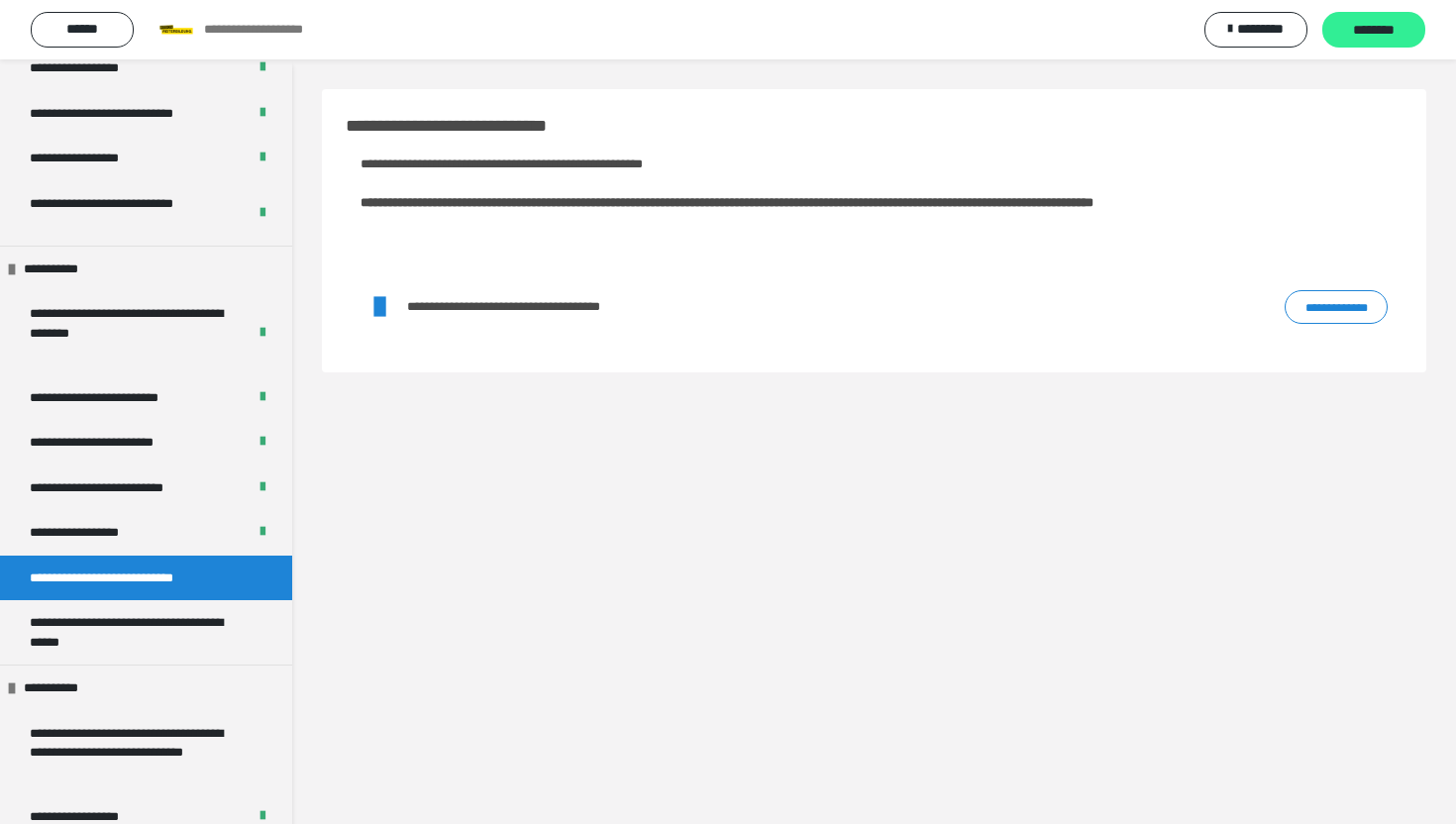 click on "********" at bounding box center (1374, 31) 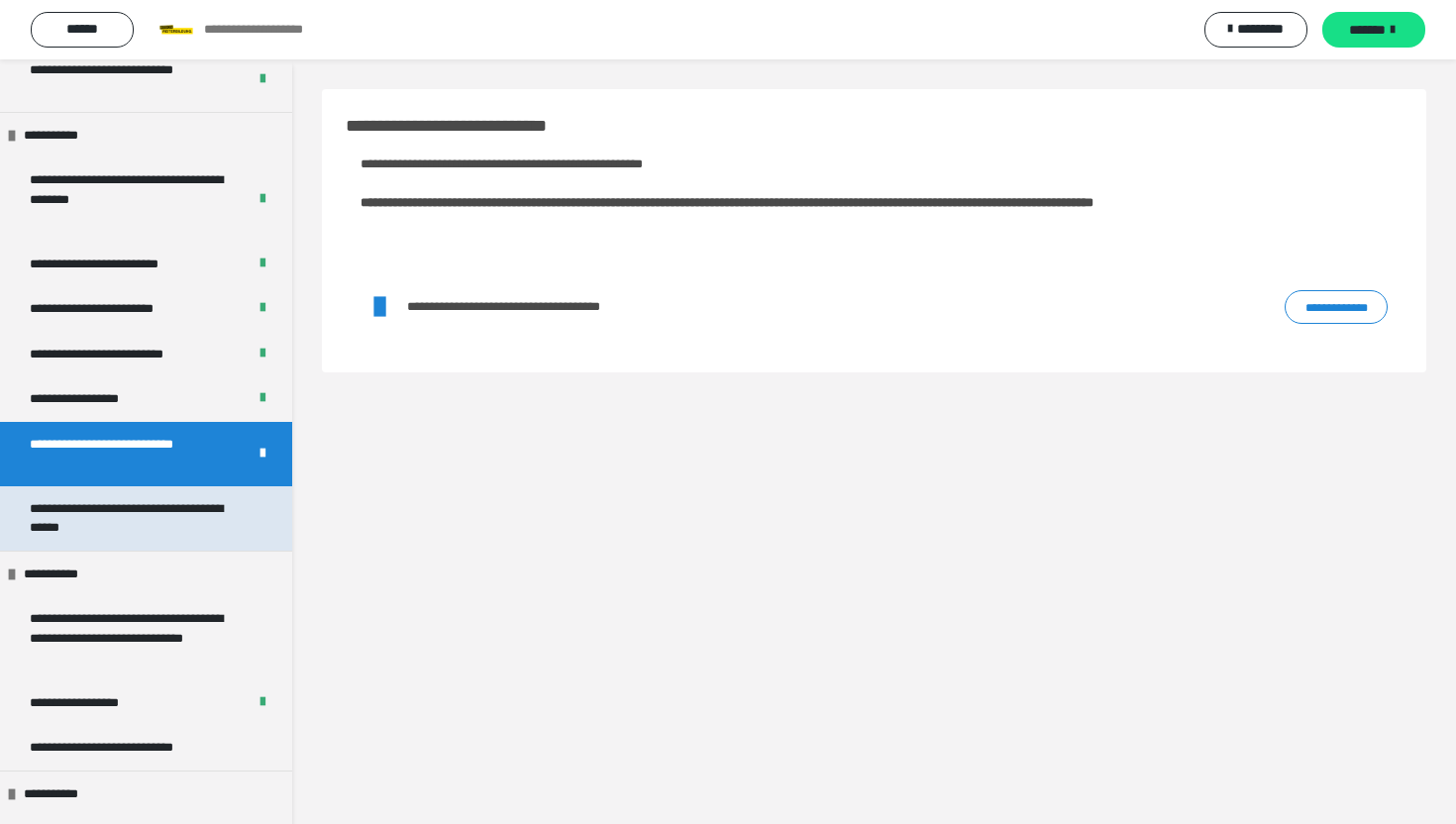scroll, scrollTop: 723, scrollLeft: 0, axis: vertical 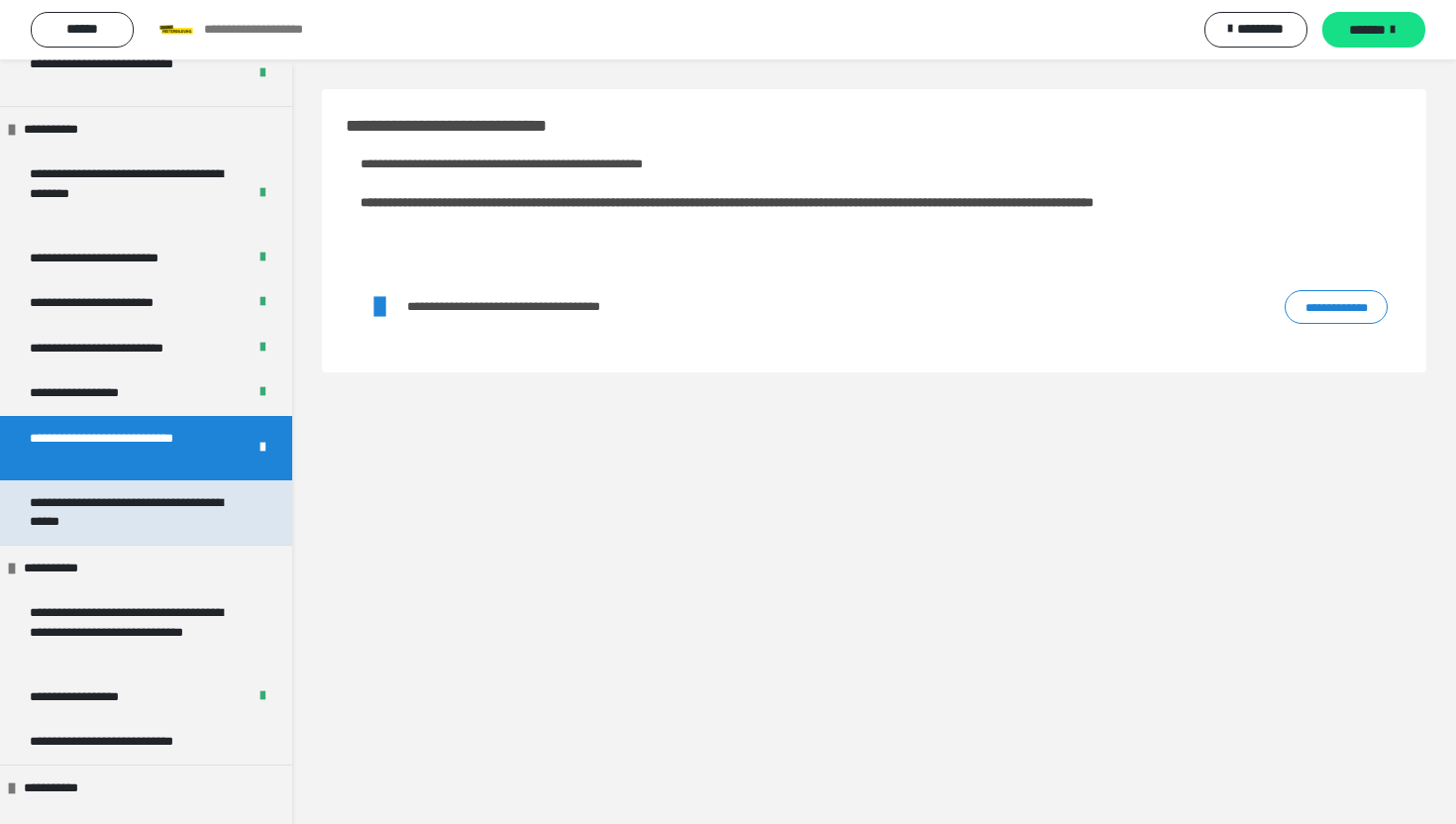 click on "**********" at bounding box center (138, 512) 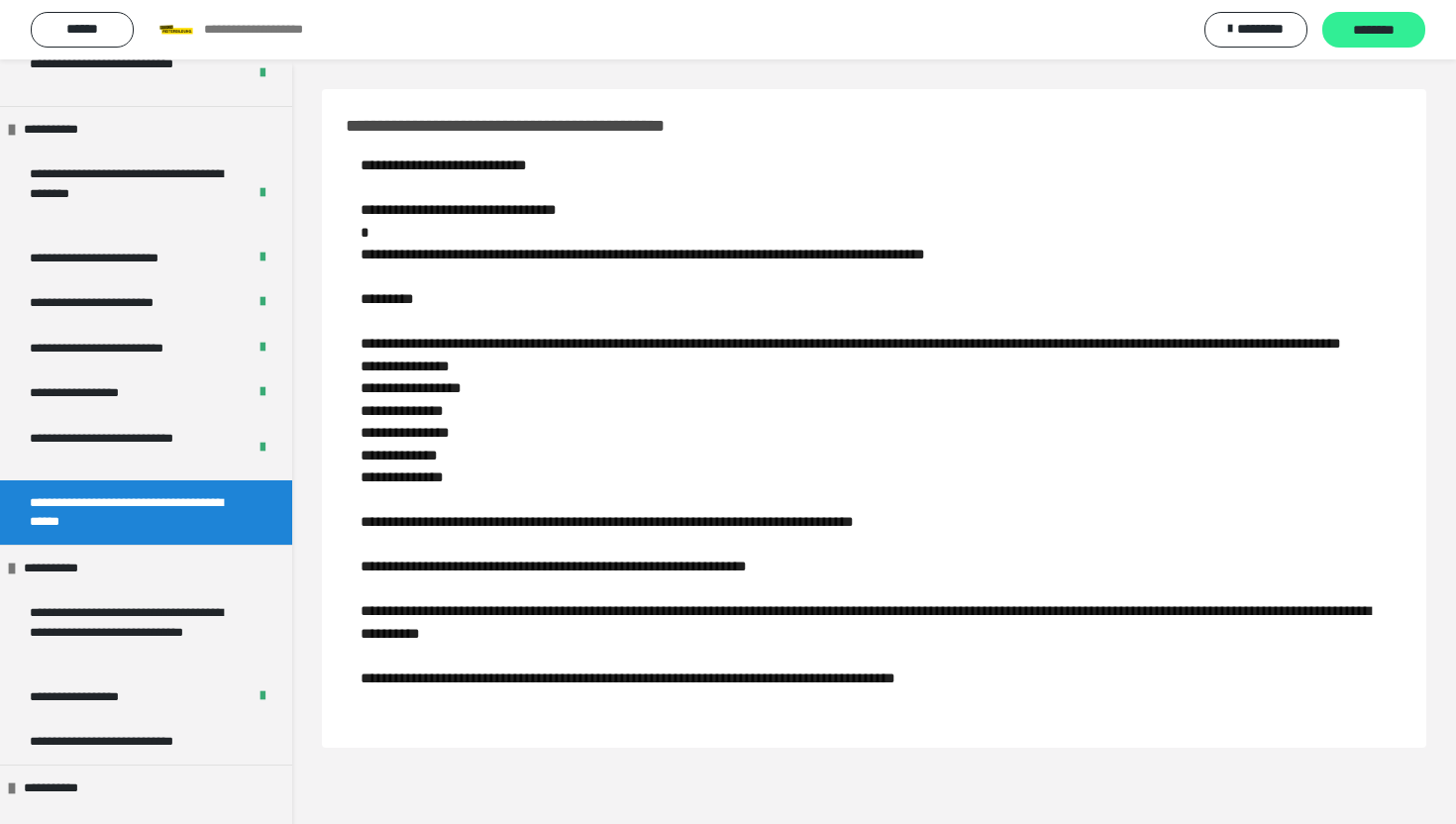 click on "********" at bounding box center [1374, 30] 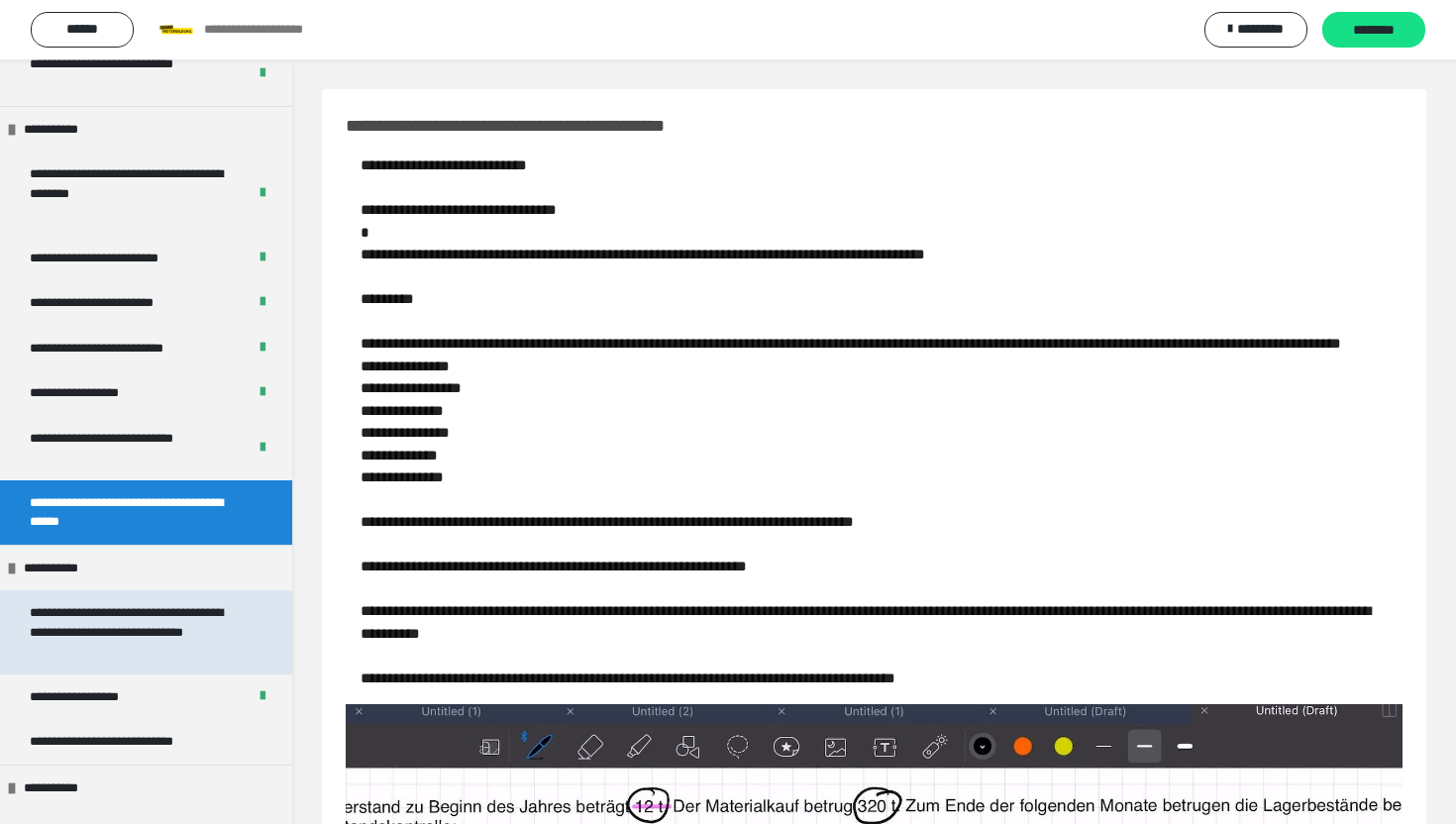 click on "**********" at bounding box center (138, 632) 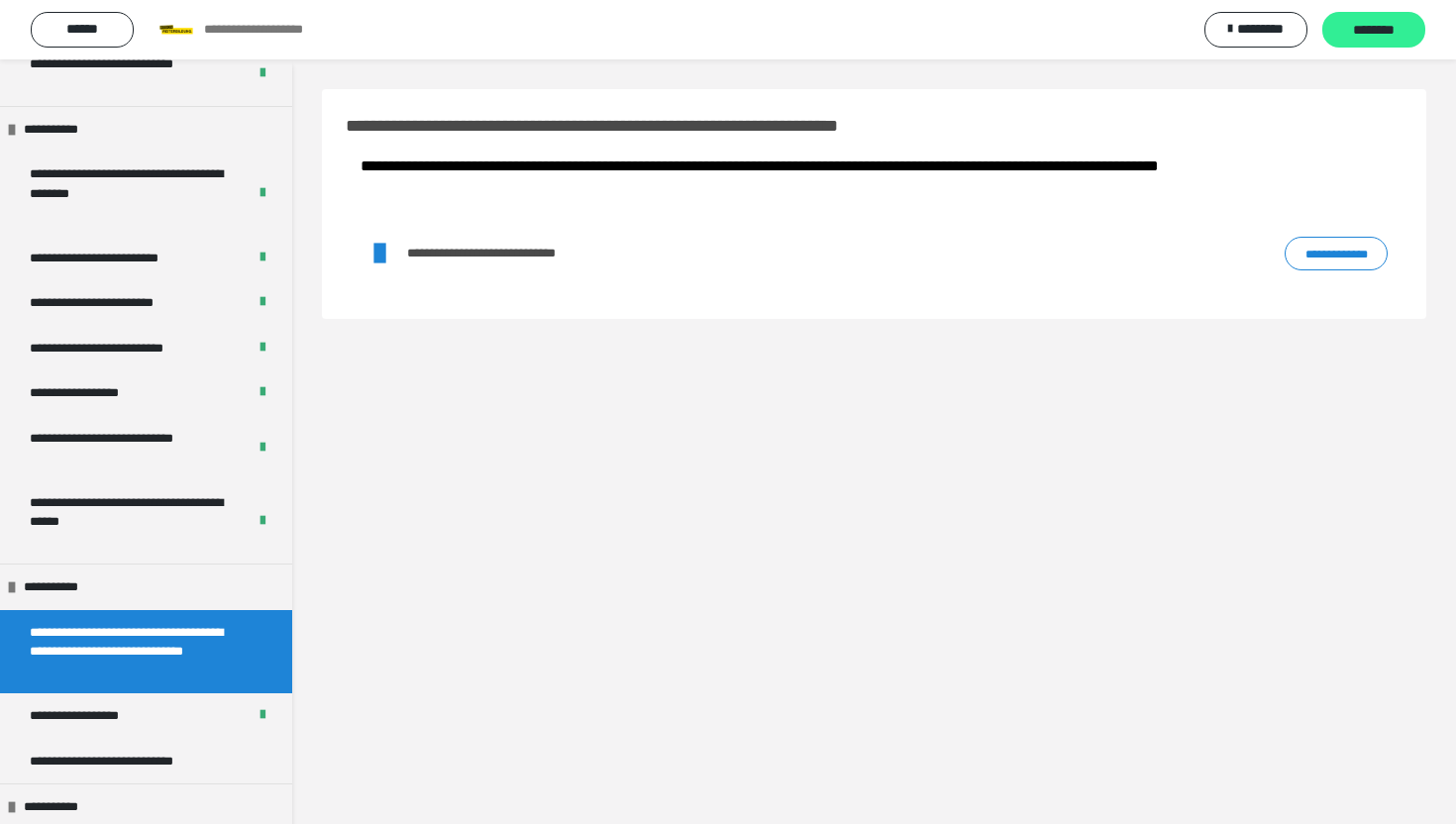 click on "********" at bounding box center (1374, 30) 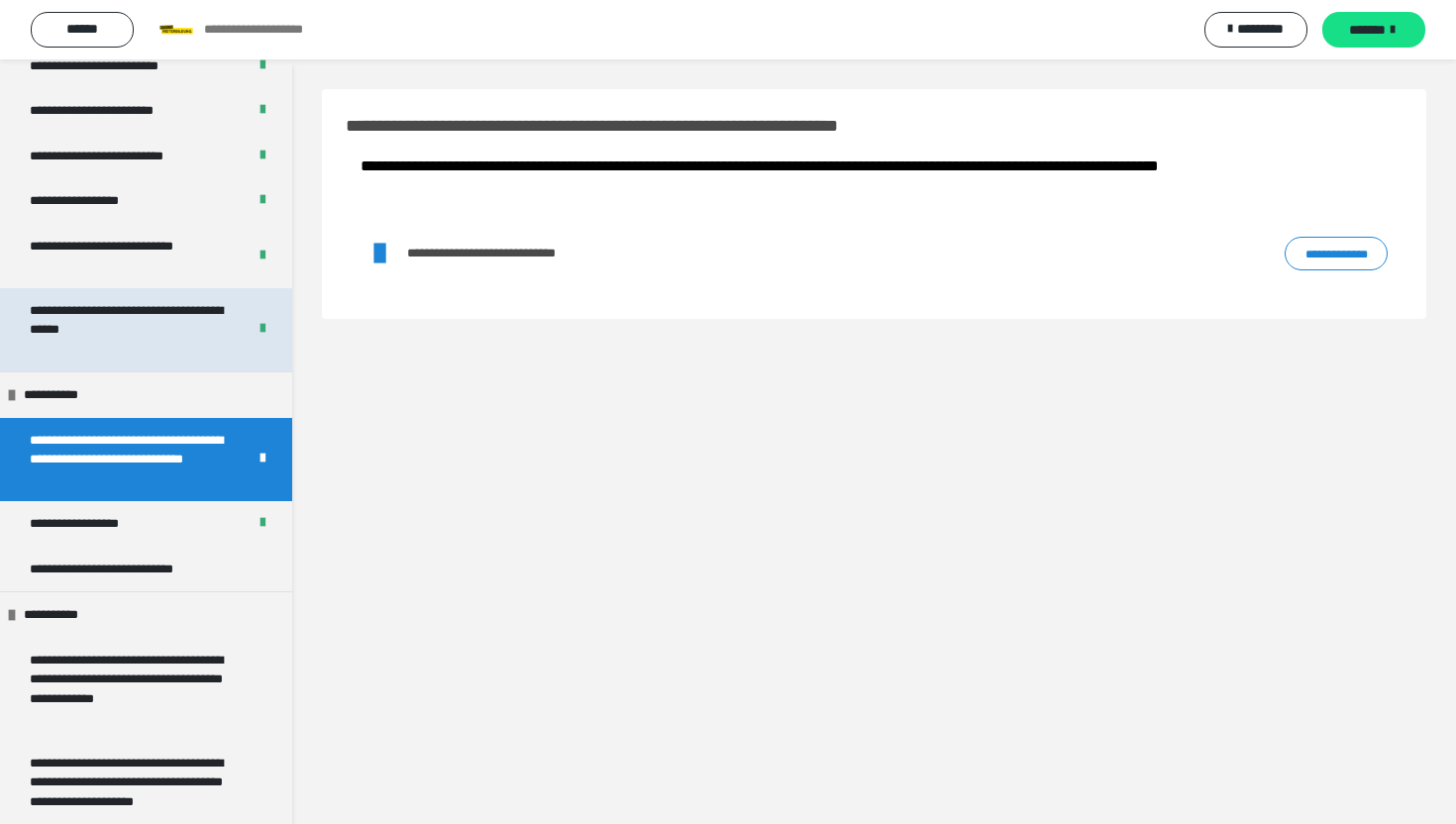 scroll, scrollTop: 947, scrollLeft: 0, axis: vertical 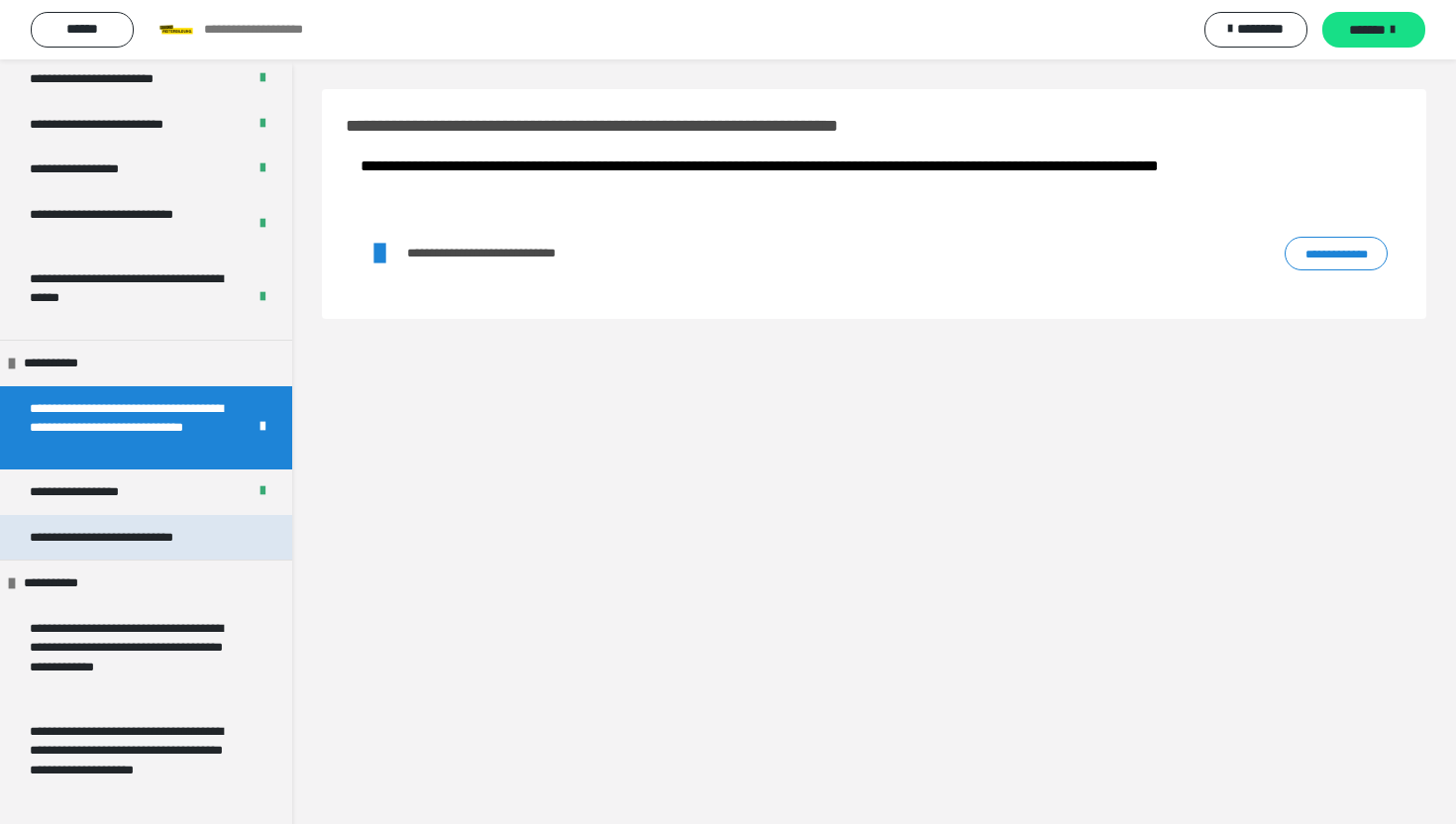 click on "**********" at bounding box center [131, 538] 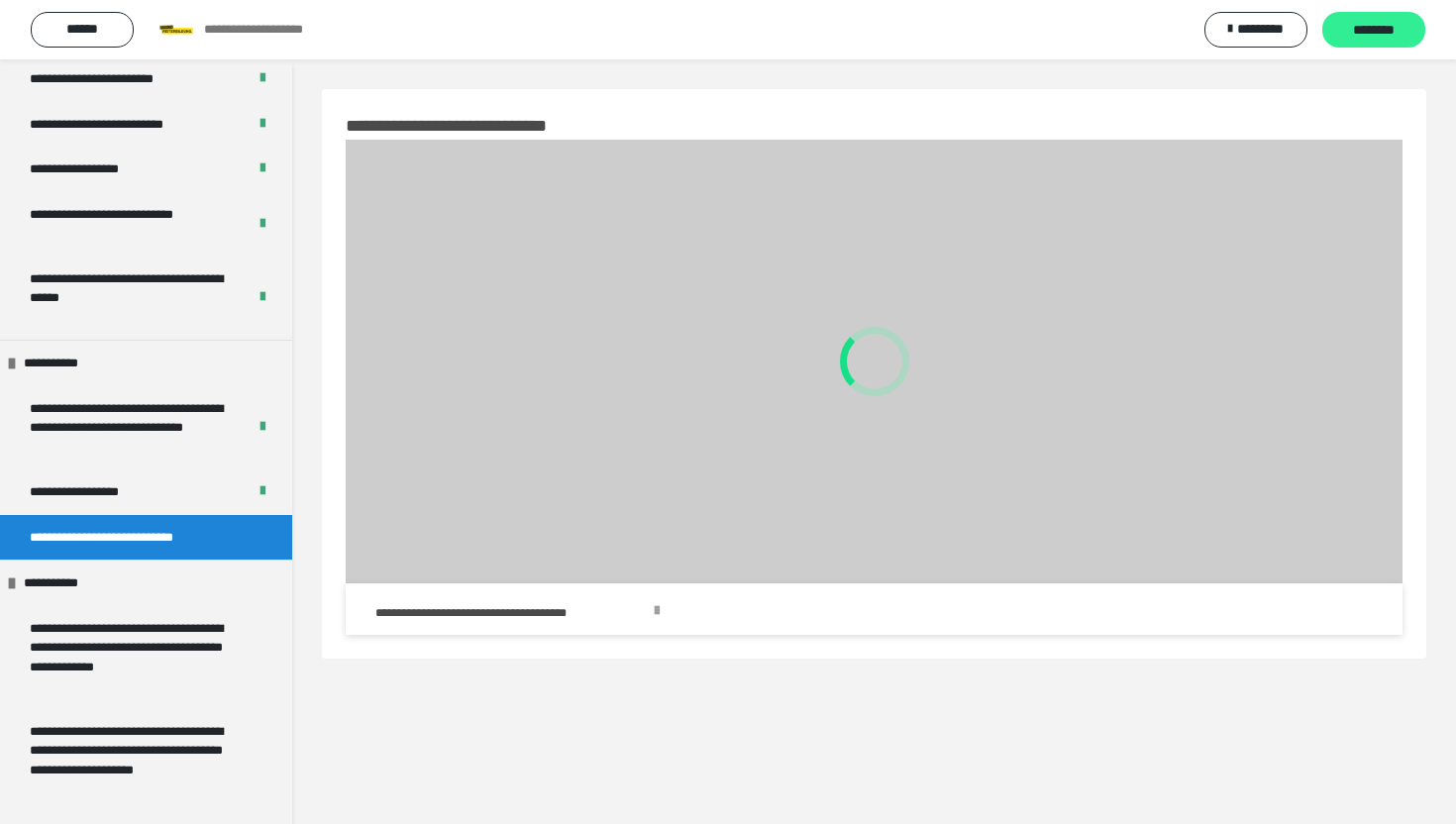 click on "********" at bounding box center (1374, 31) 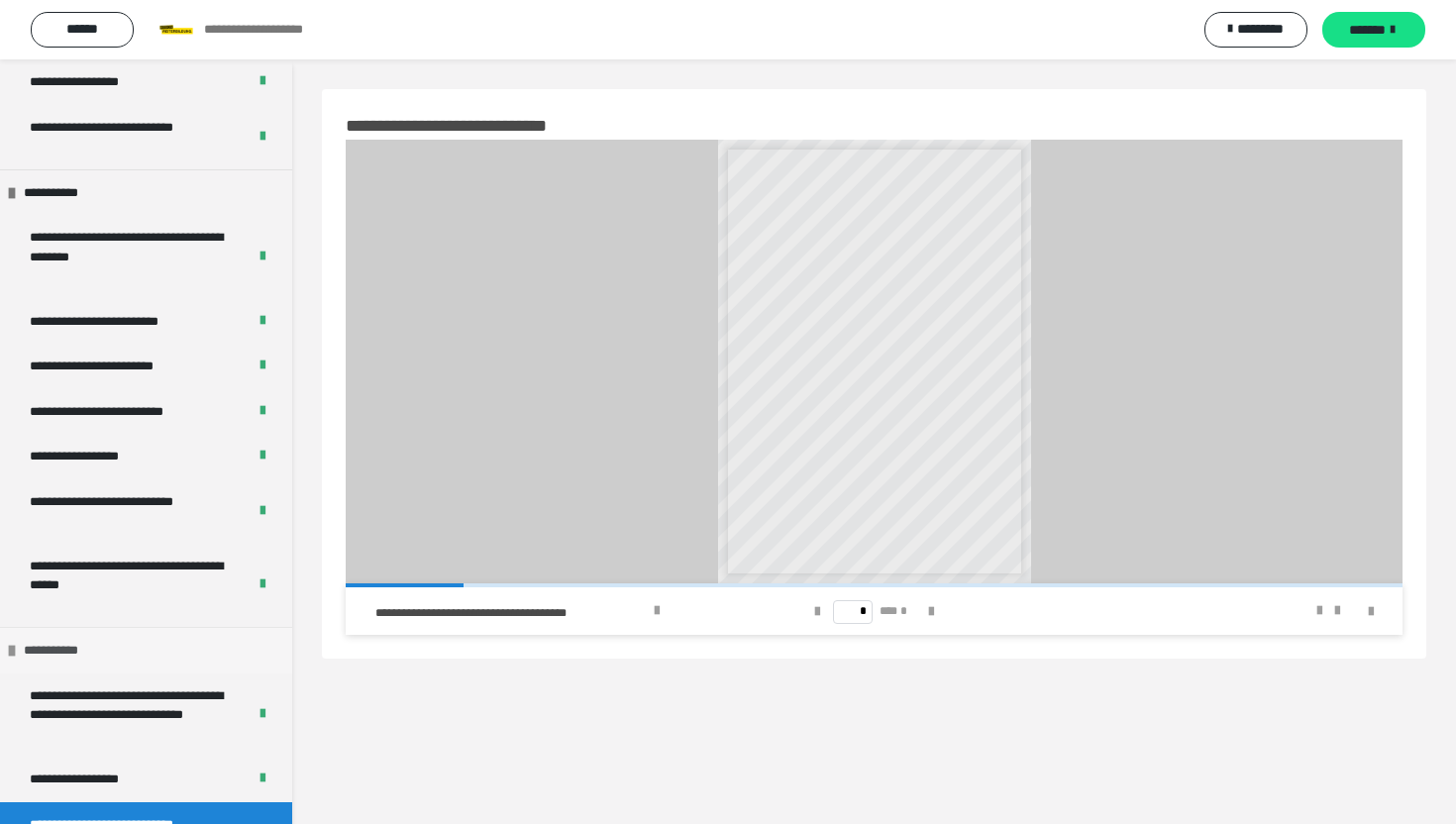 scroll, scrollTop: 1232, scrollLeft: 0, axis: vertical 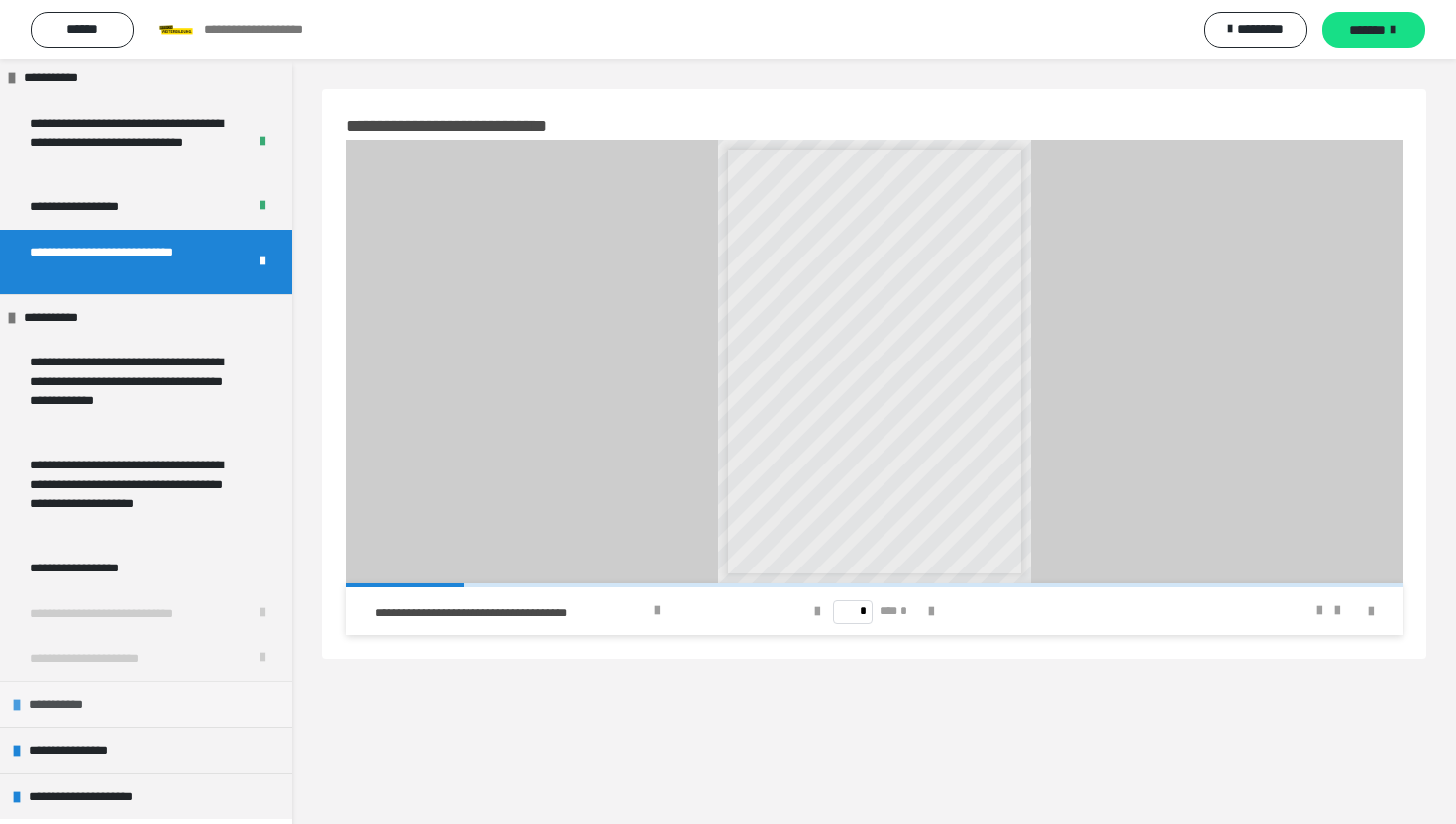 click on "**********" at bounding box center (146, 704) 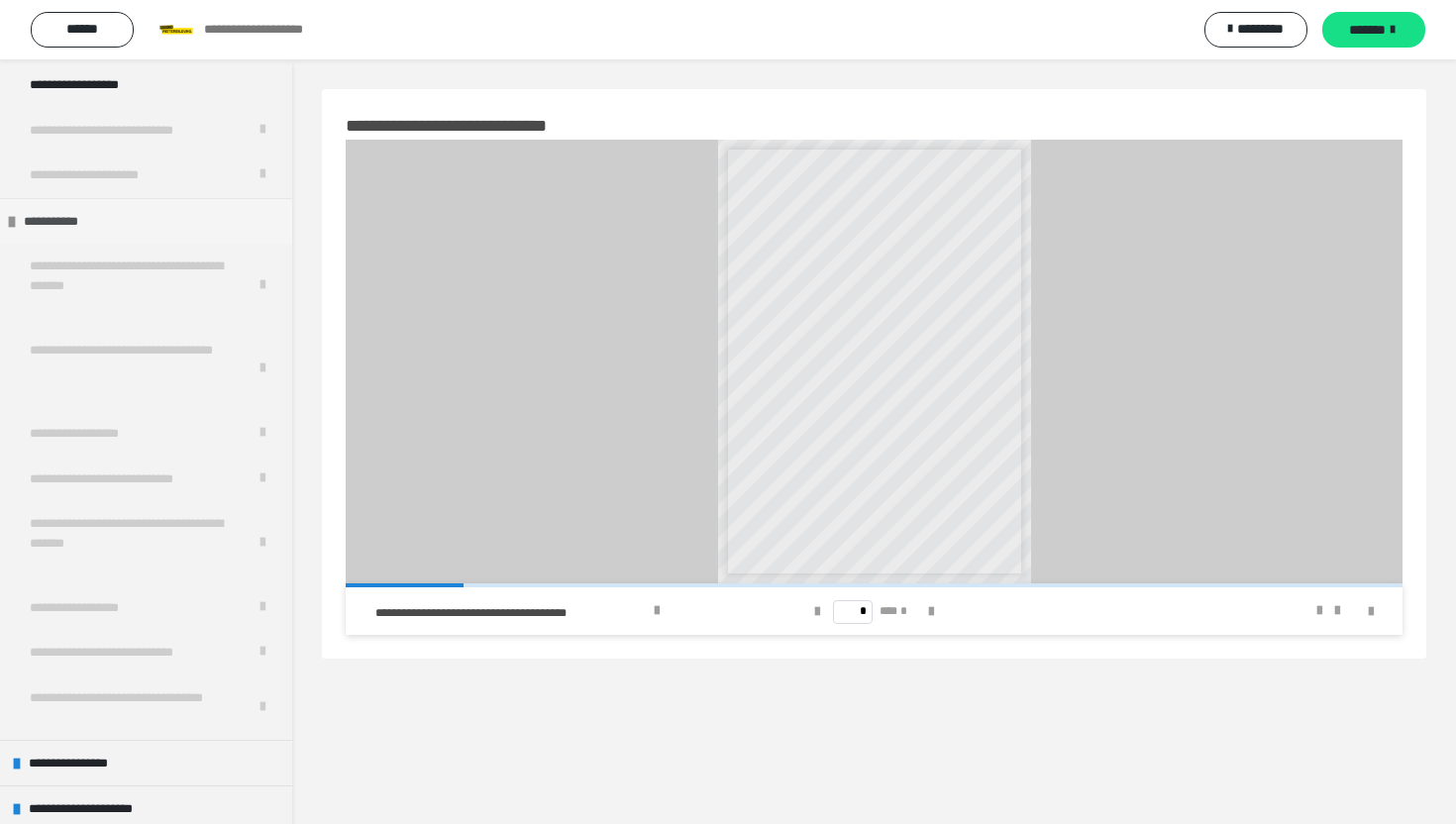 scroll, scrollTop: 1728, scrollLeft: 0, axis: vertical 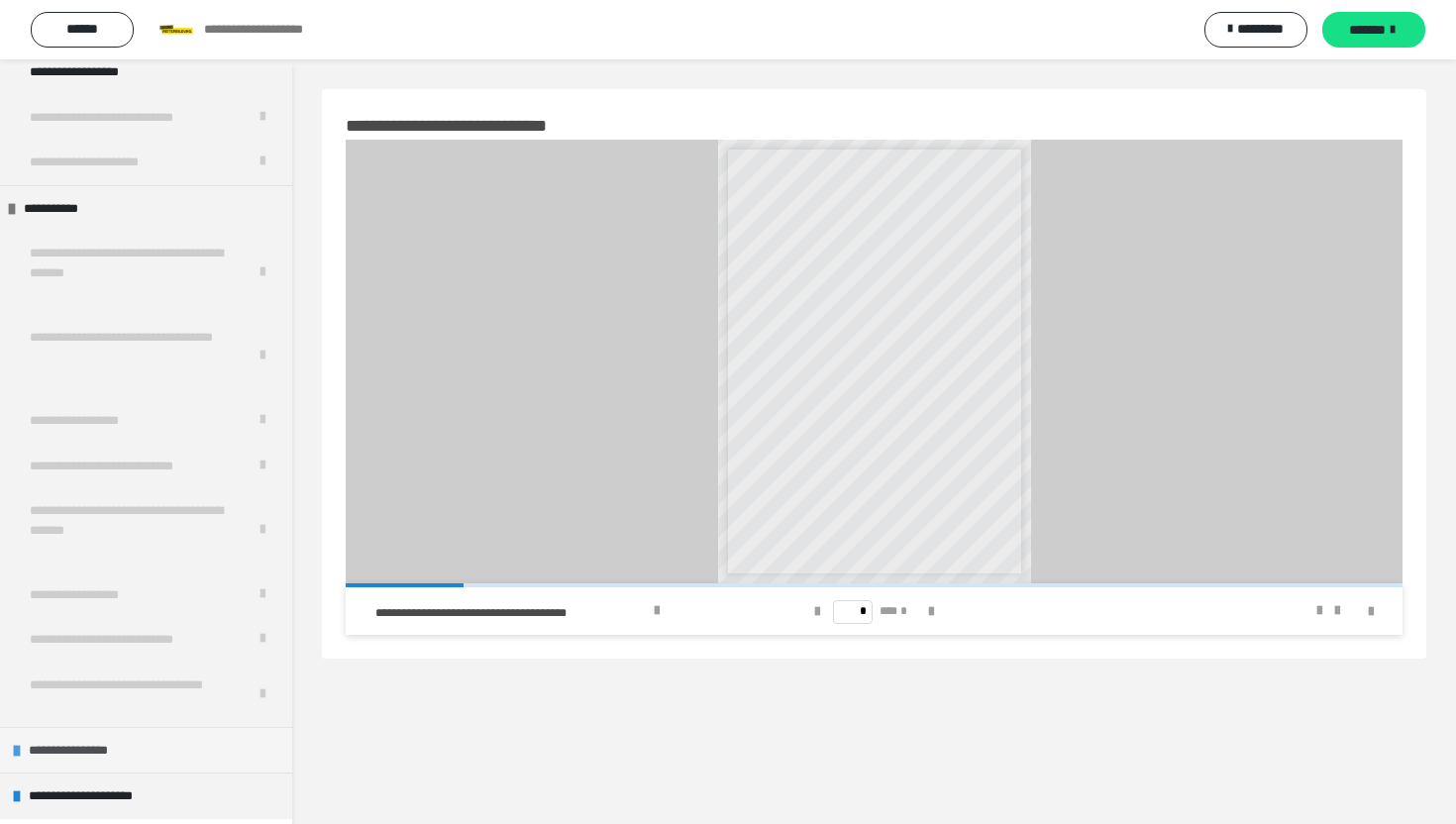 click on "**********" at bounding box center (83, 751) 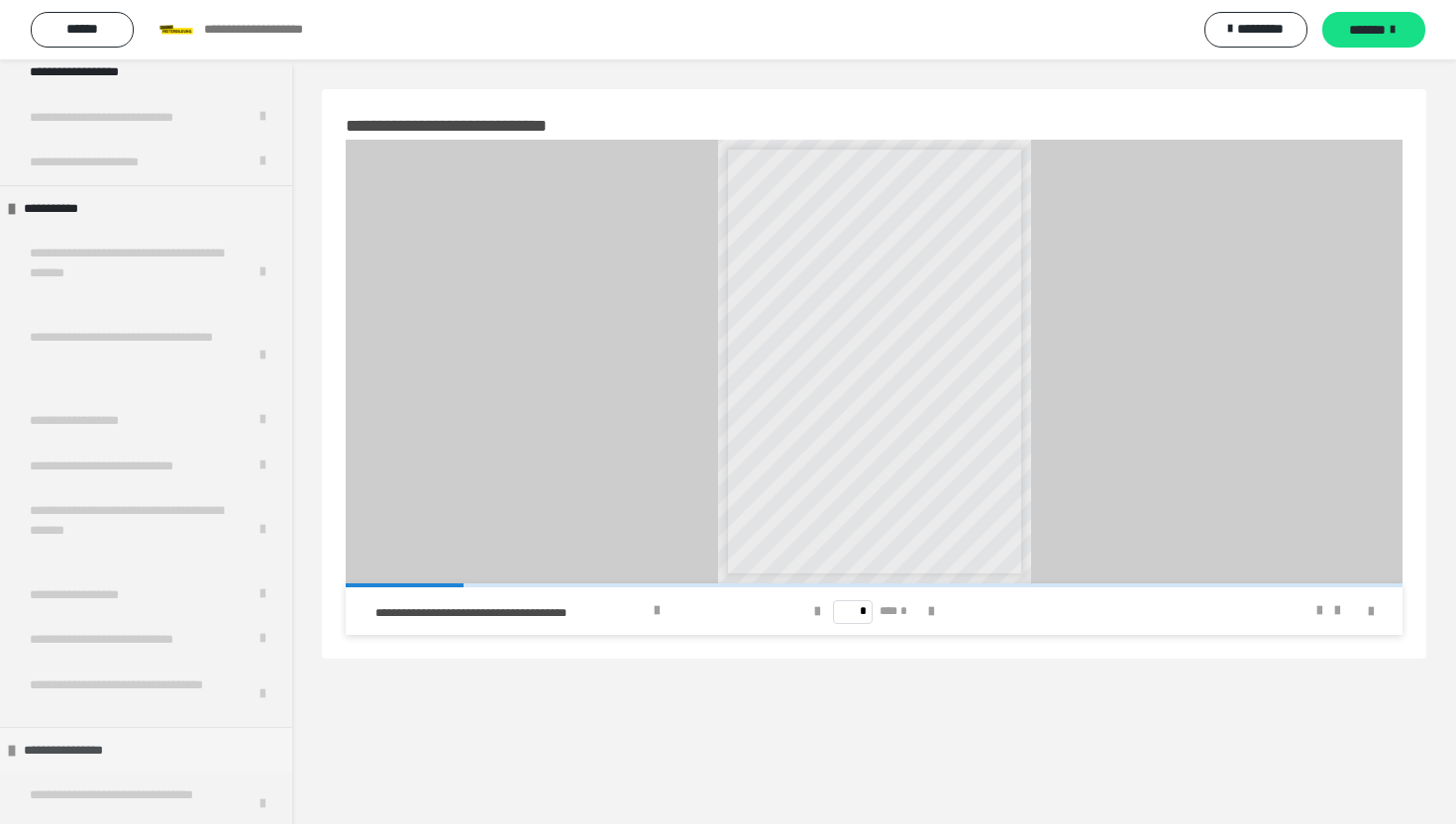 scroll, scrollTop: 1902, scrollLeft: 0, axis: vertical 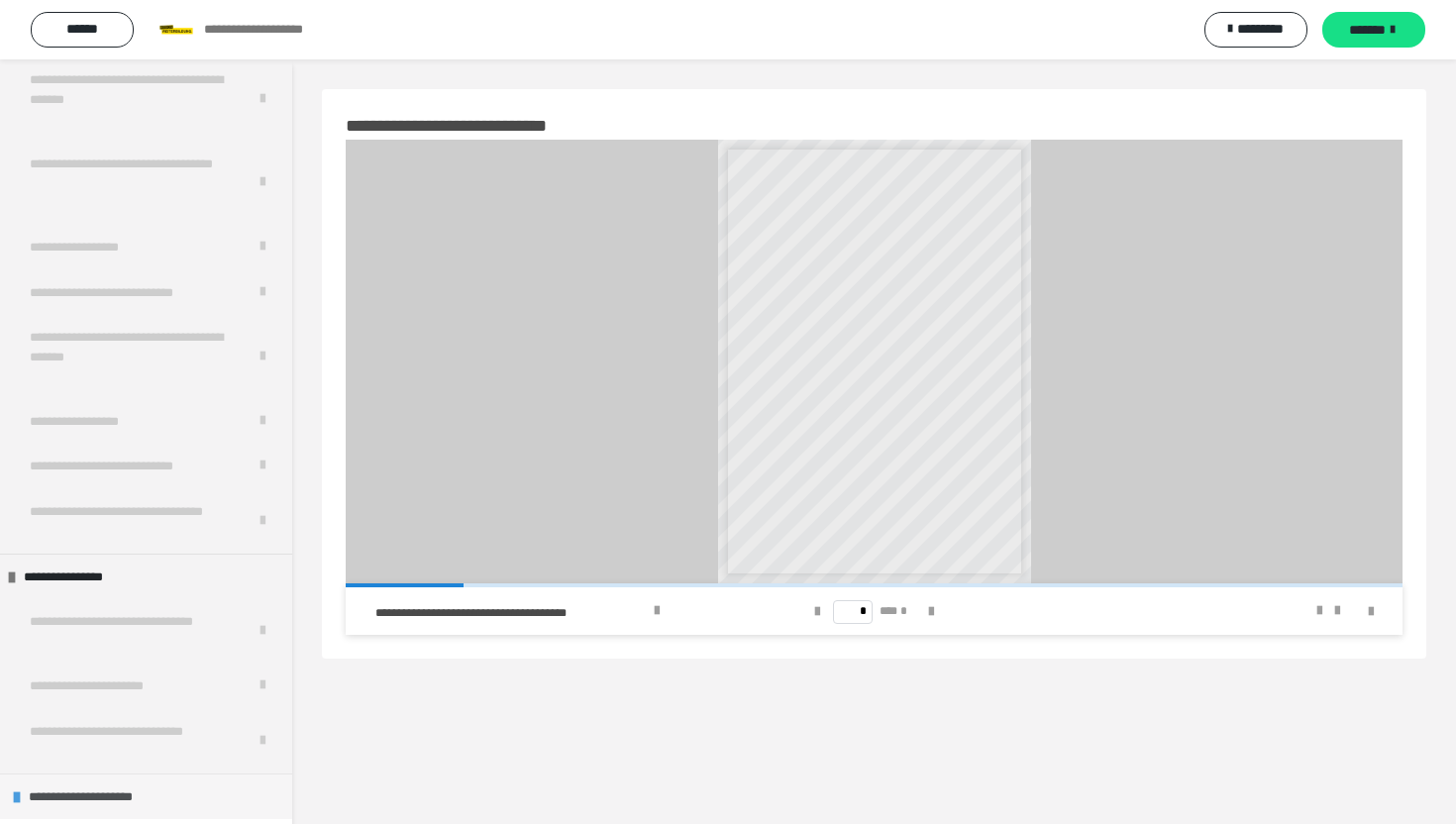 click on "**********" at bounding box center (97, 797) 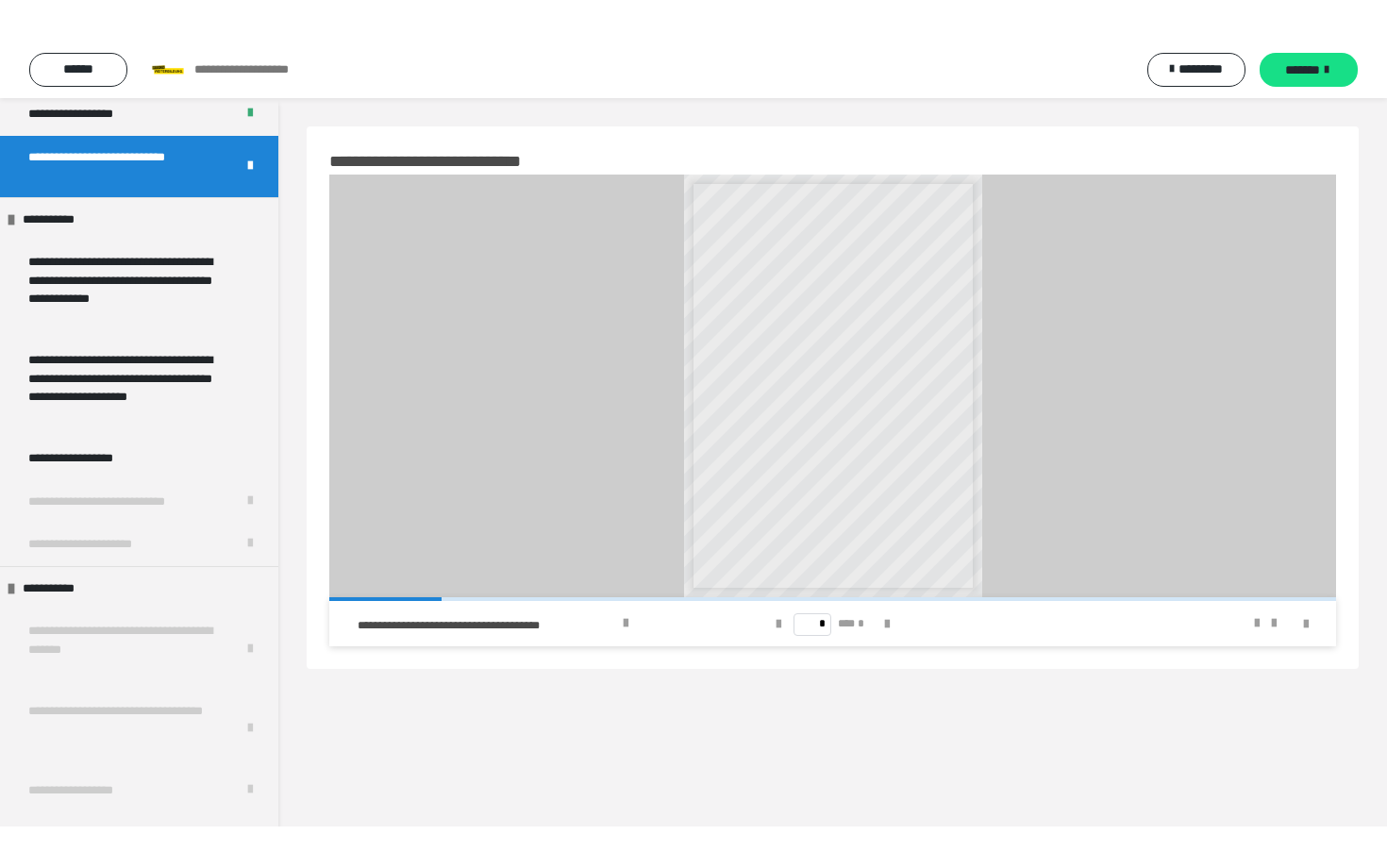 scroll, scrollTop: 1206, scrollLeft: 0, axis: vertical 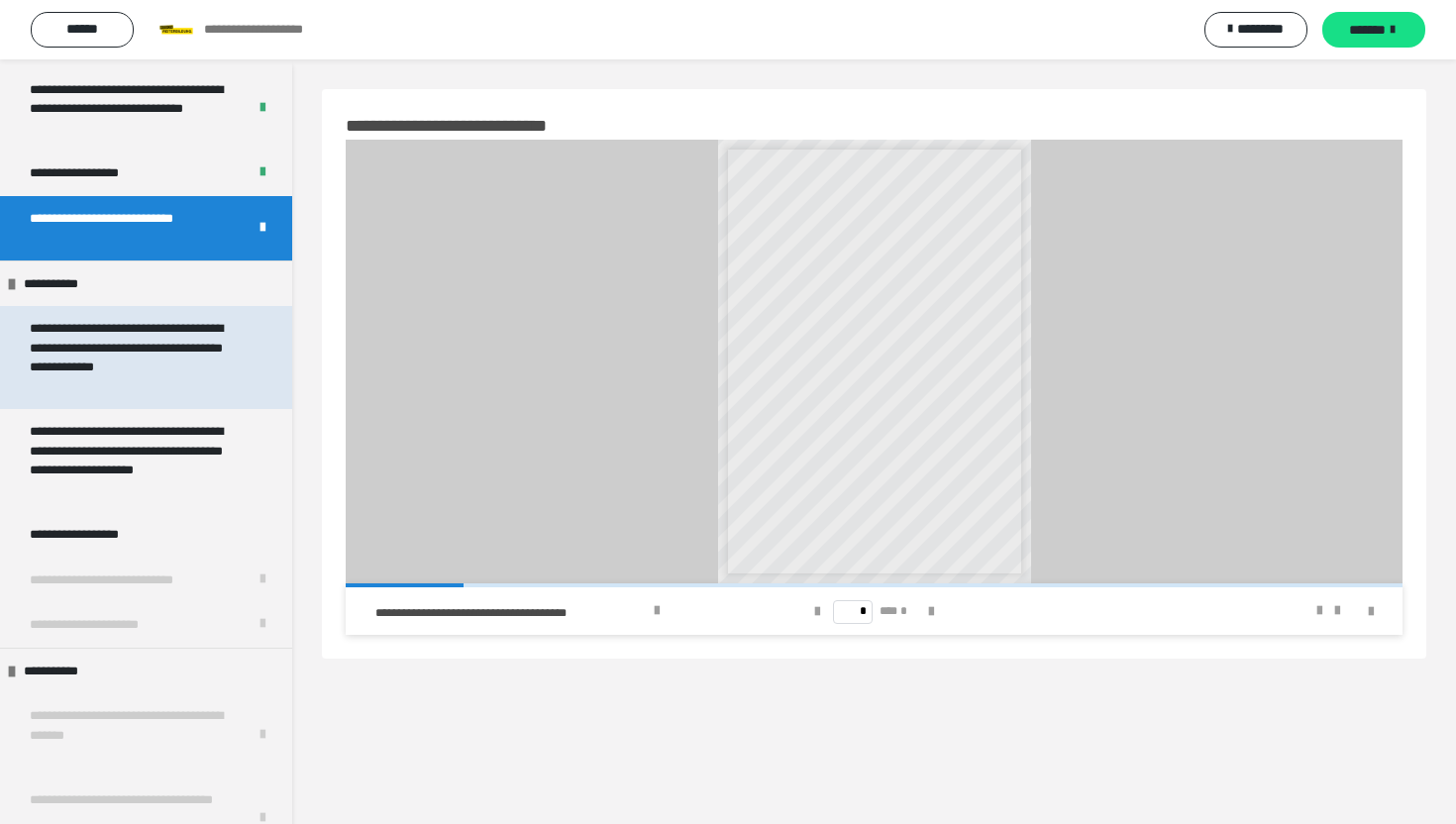 click on "**********" at bounding box center (138, 358) 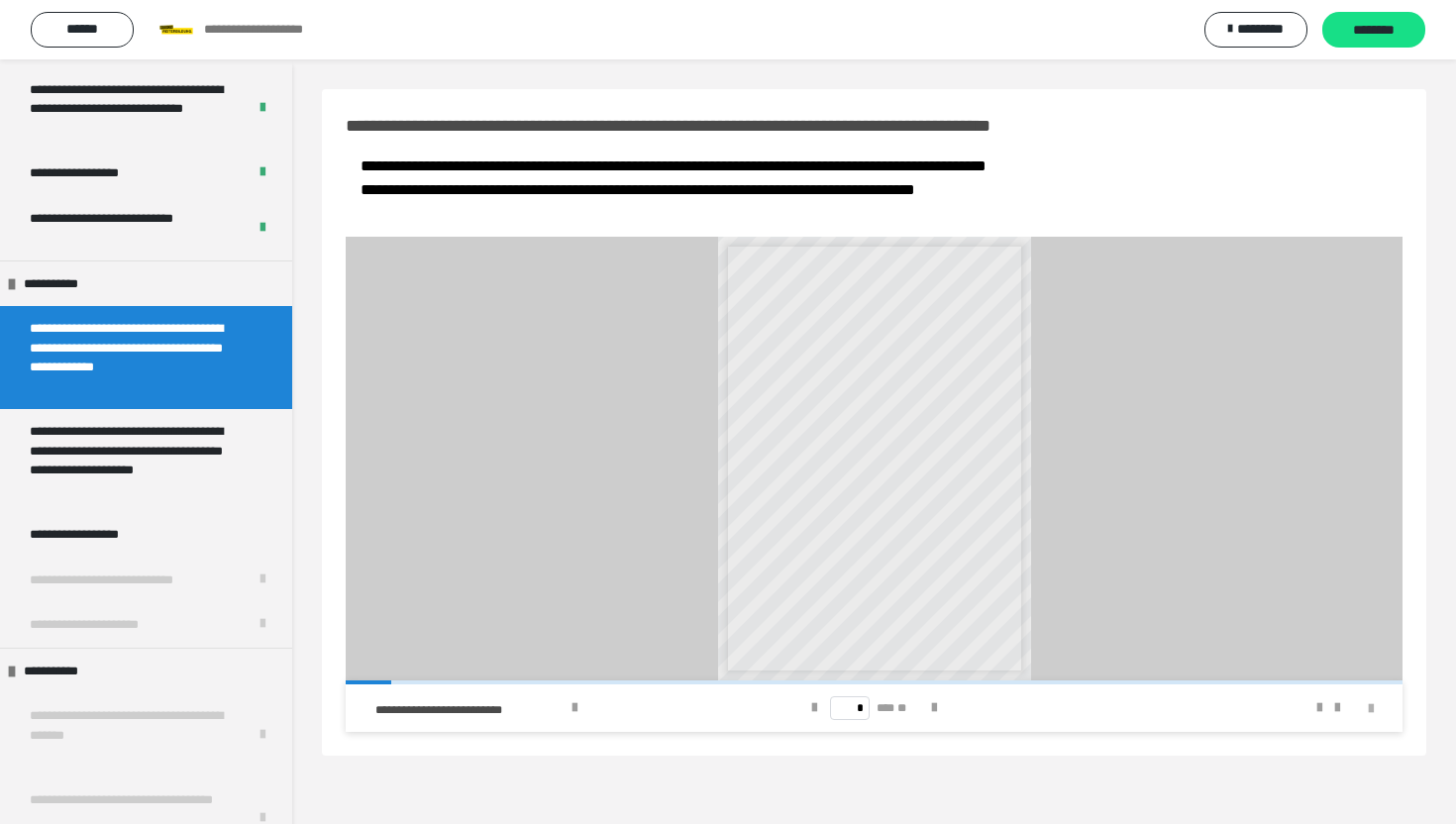 click at bounding box center (1371, 709) 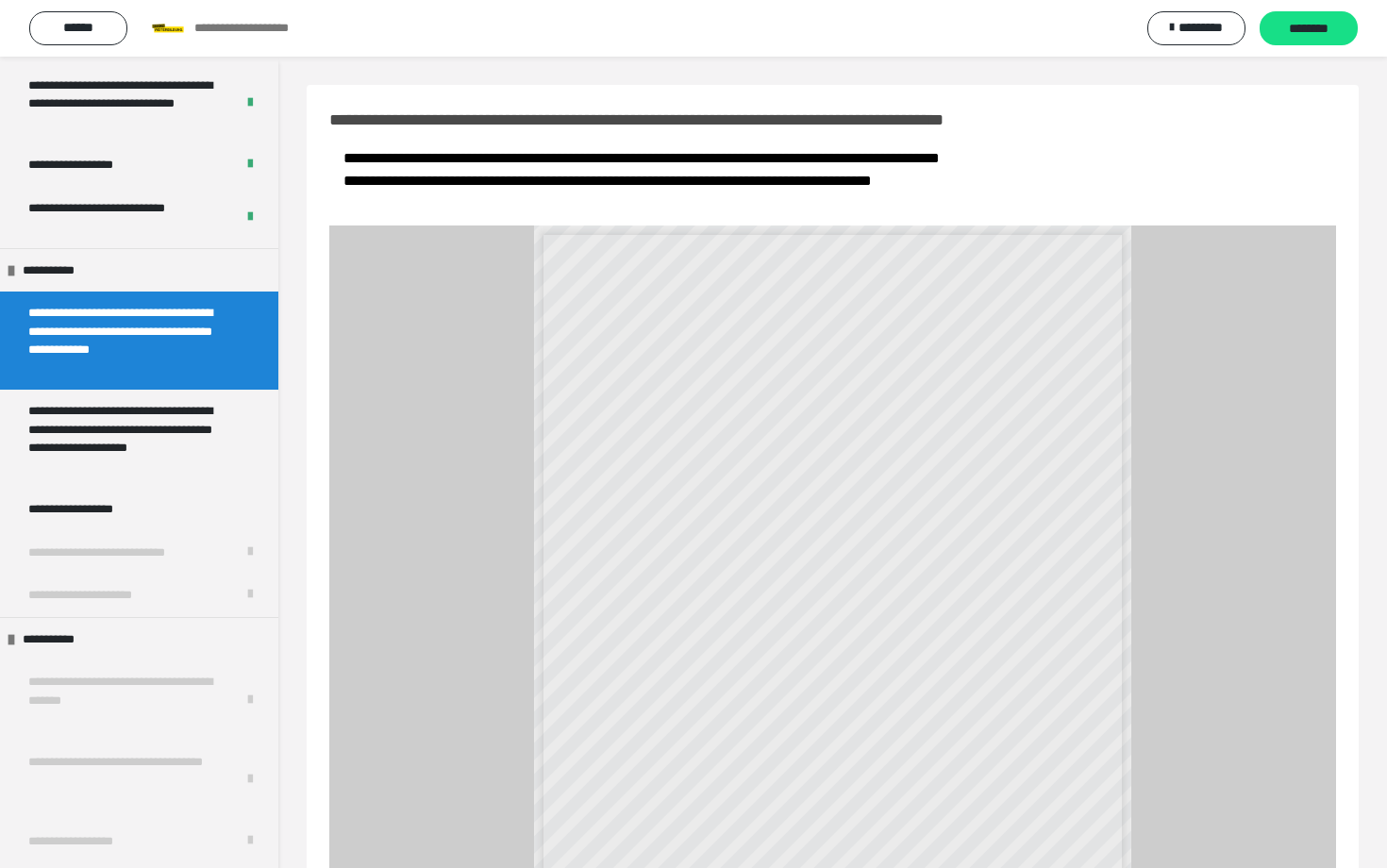 click at bounding box center (1257, 1022) 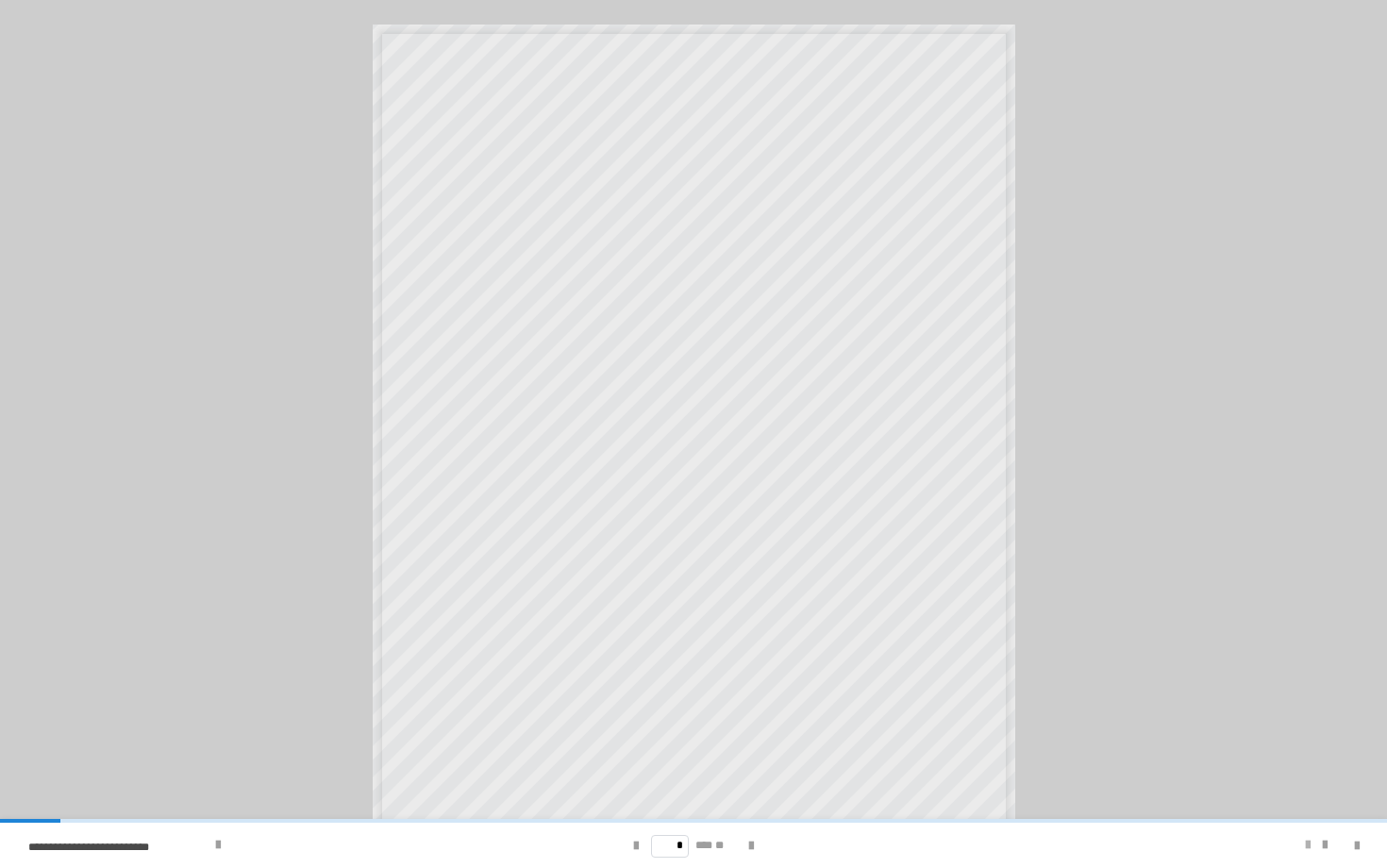 click at bounding box center (1308, 845) 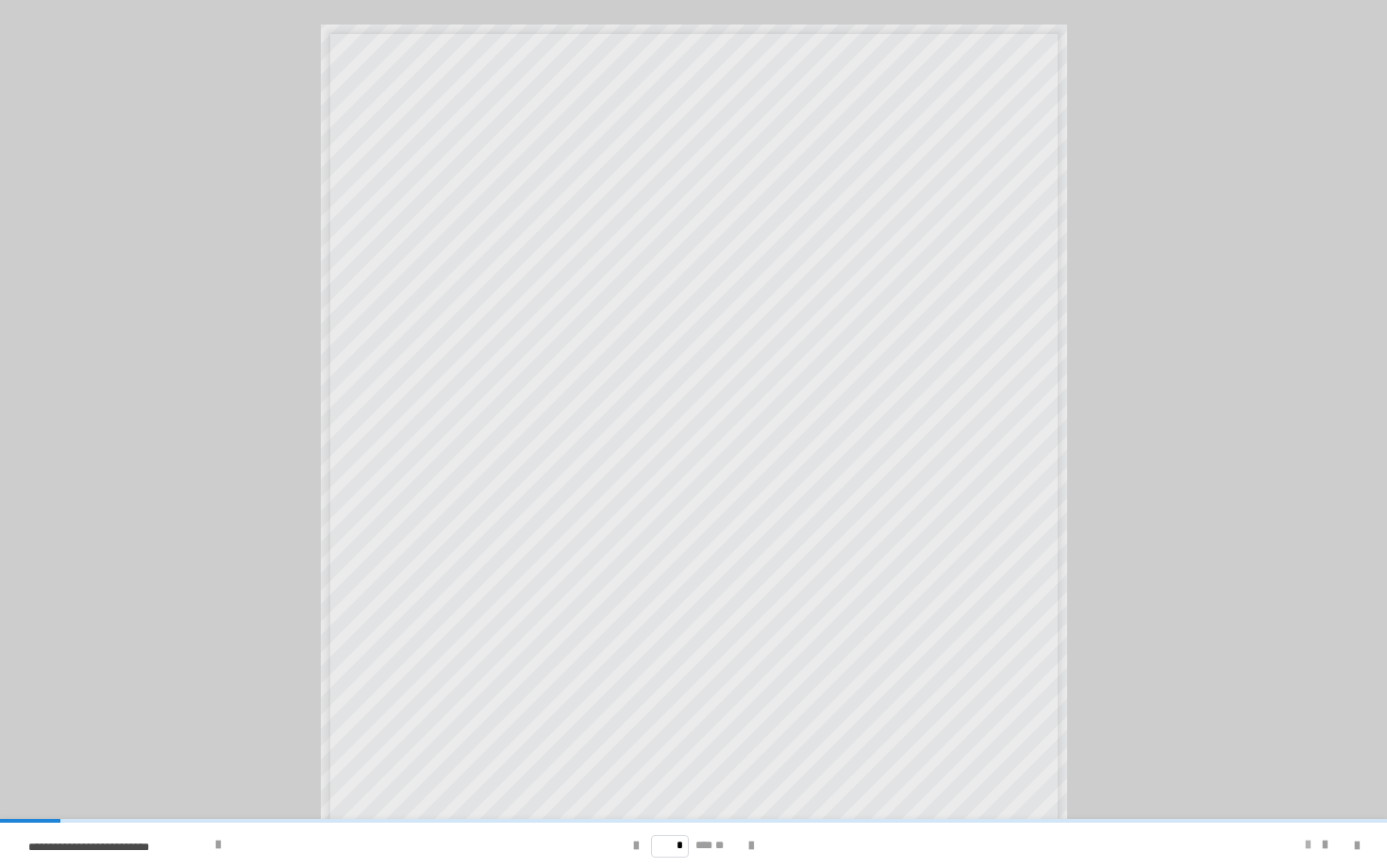 click at bounding box center [1308, 845] 